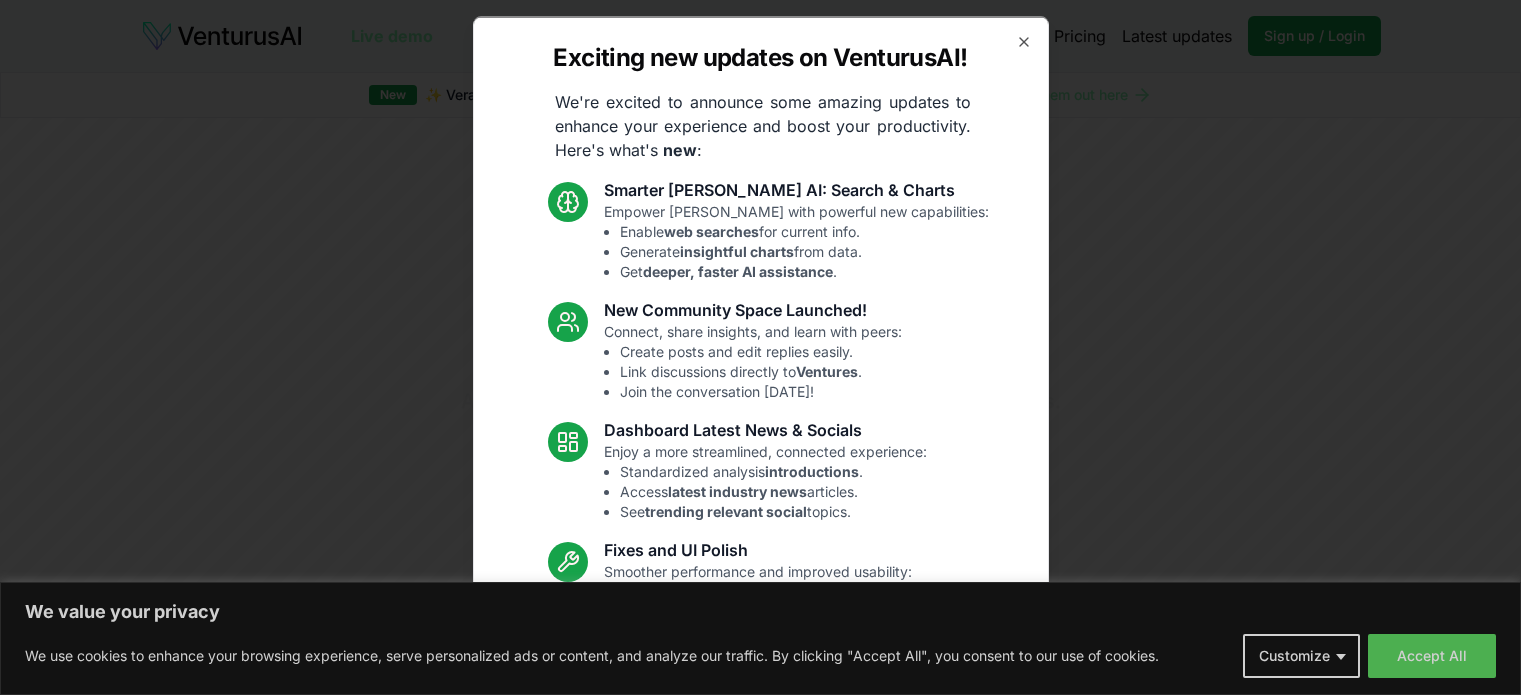 scroll, scrollTop: 0, scrollLeft: 0, axis: both 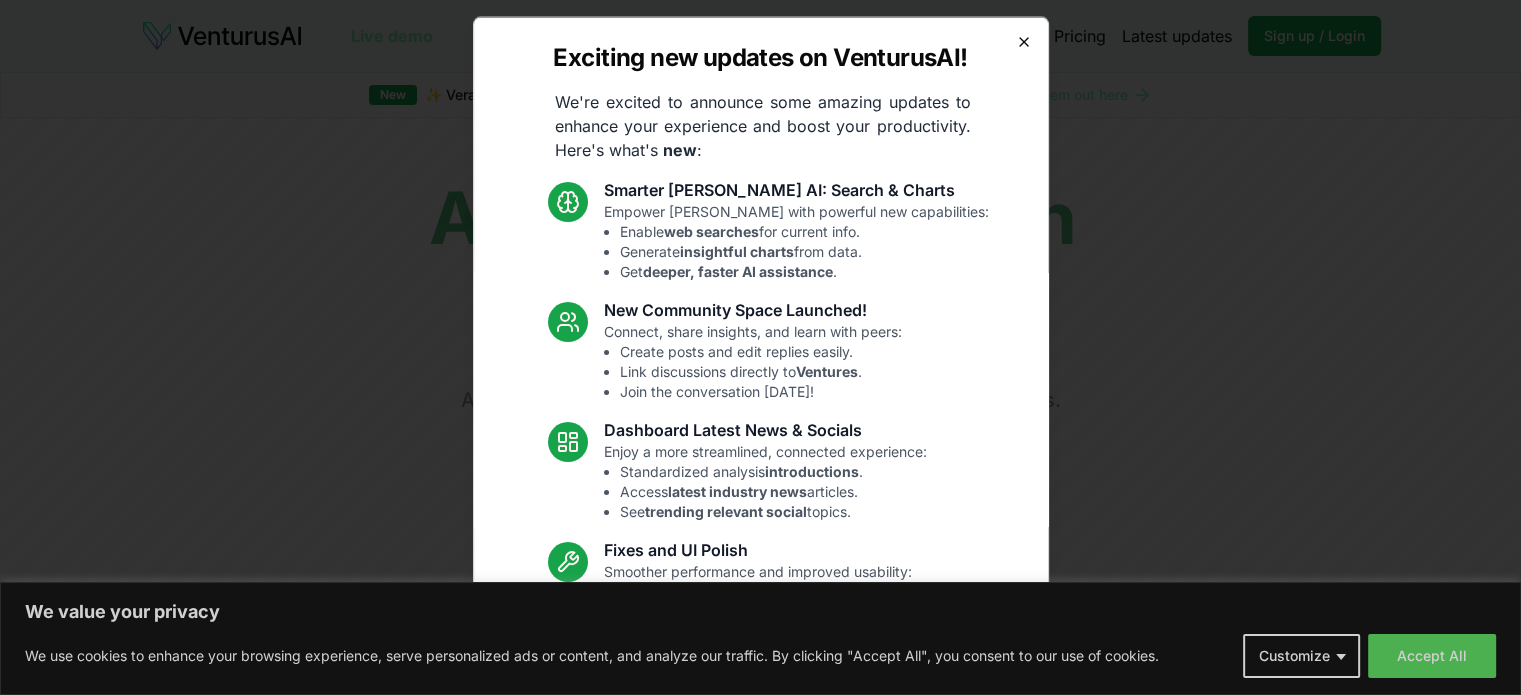 click 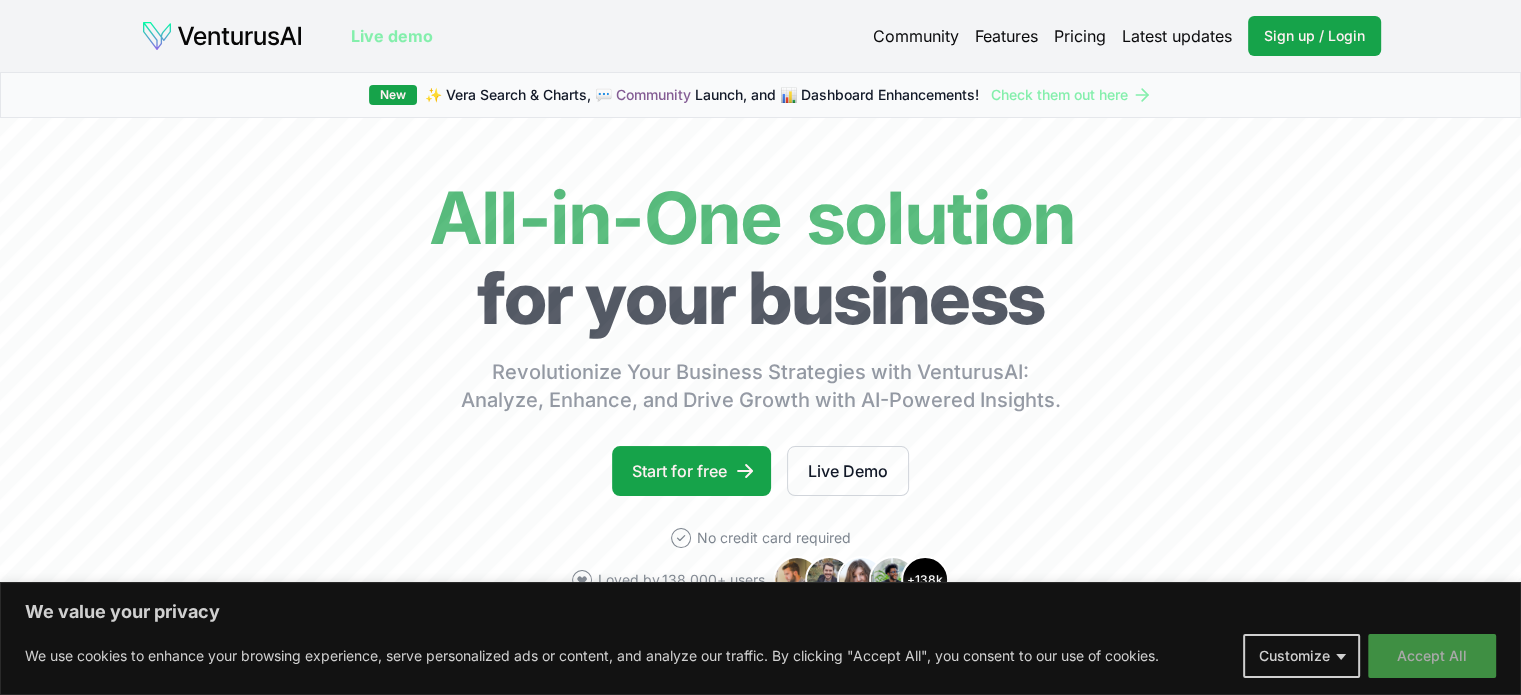 click on "Accept All" at bounding box center (1432, 656) 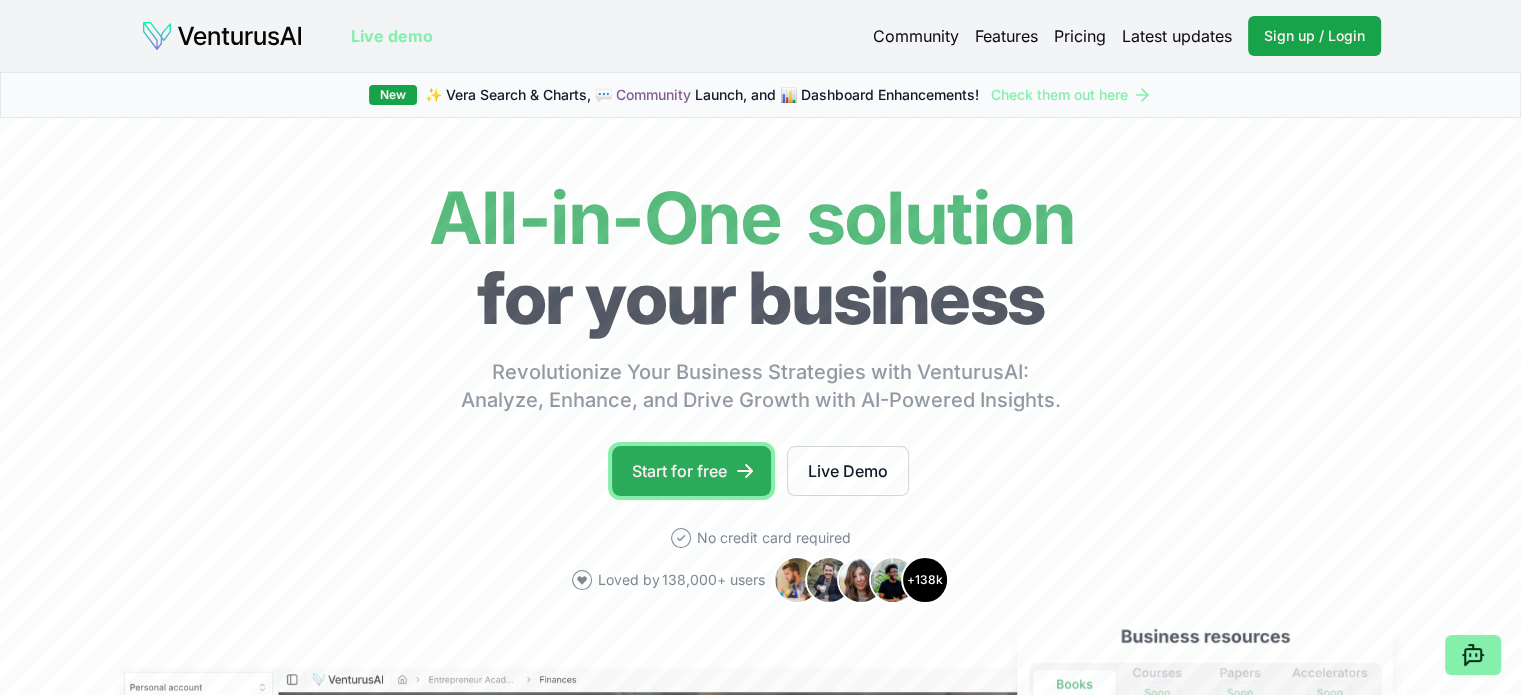 click on "Start for free" at bounding box center (691, 471) 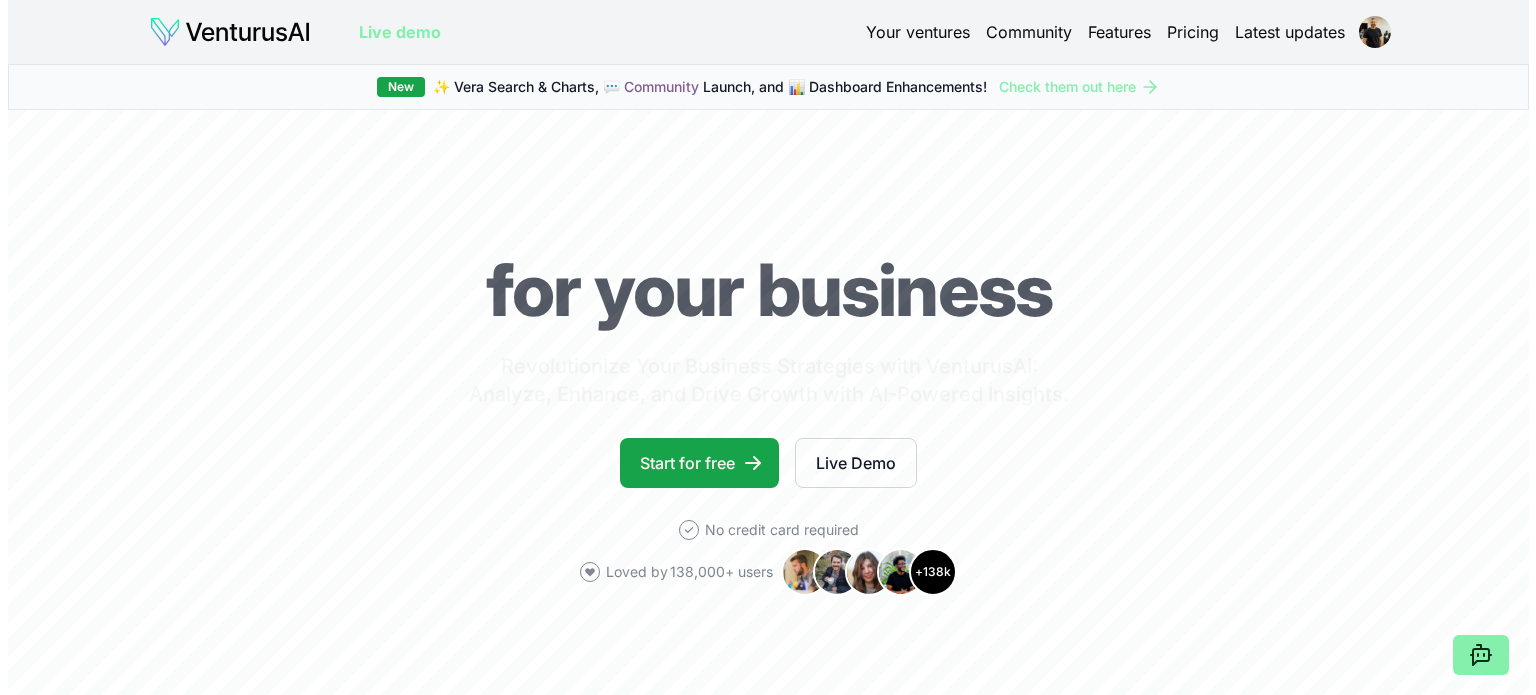 scroll, scrollTop: 0, scrollLeft: 0, axis: both 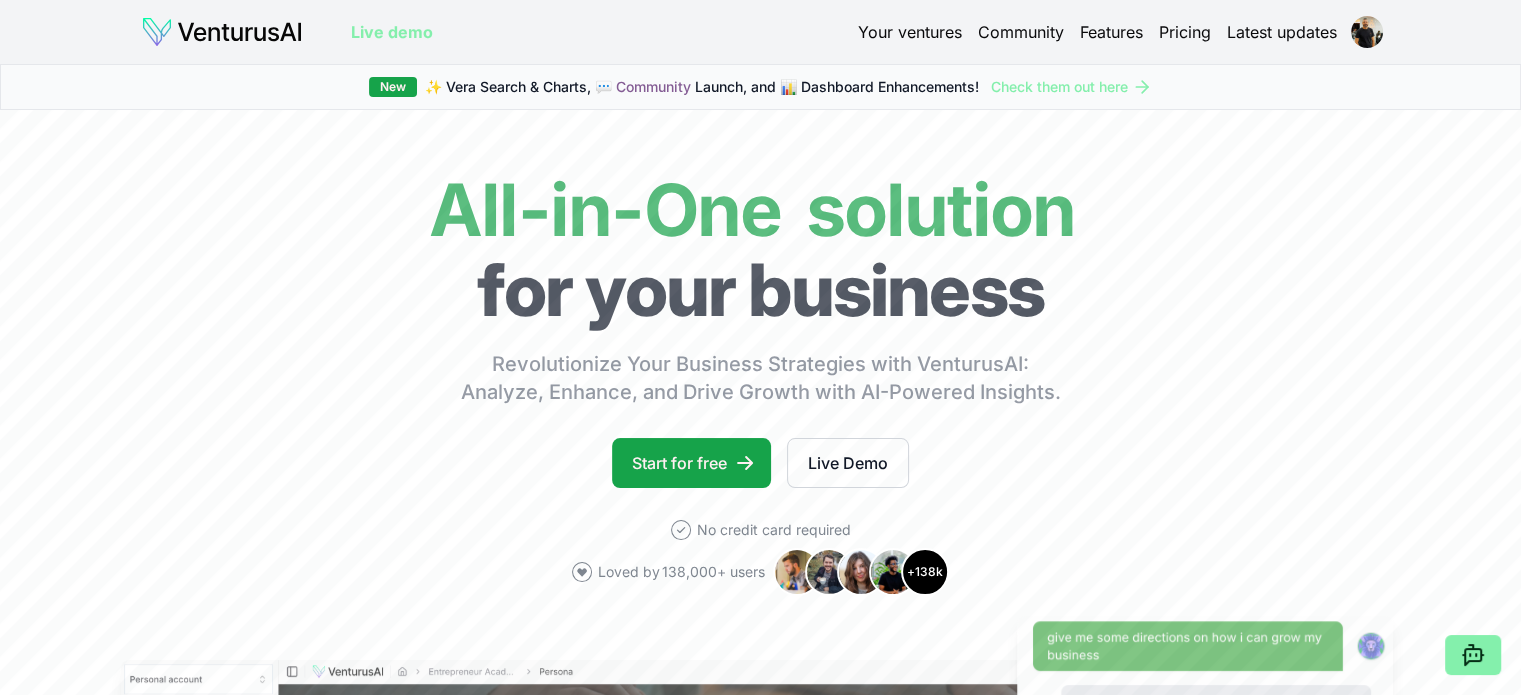 click on "Live demo Your ventures Community Features Pricing Latest updates" at bounding box center (761, 32) 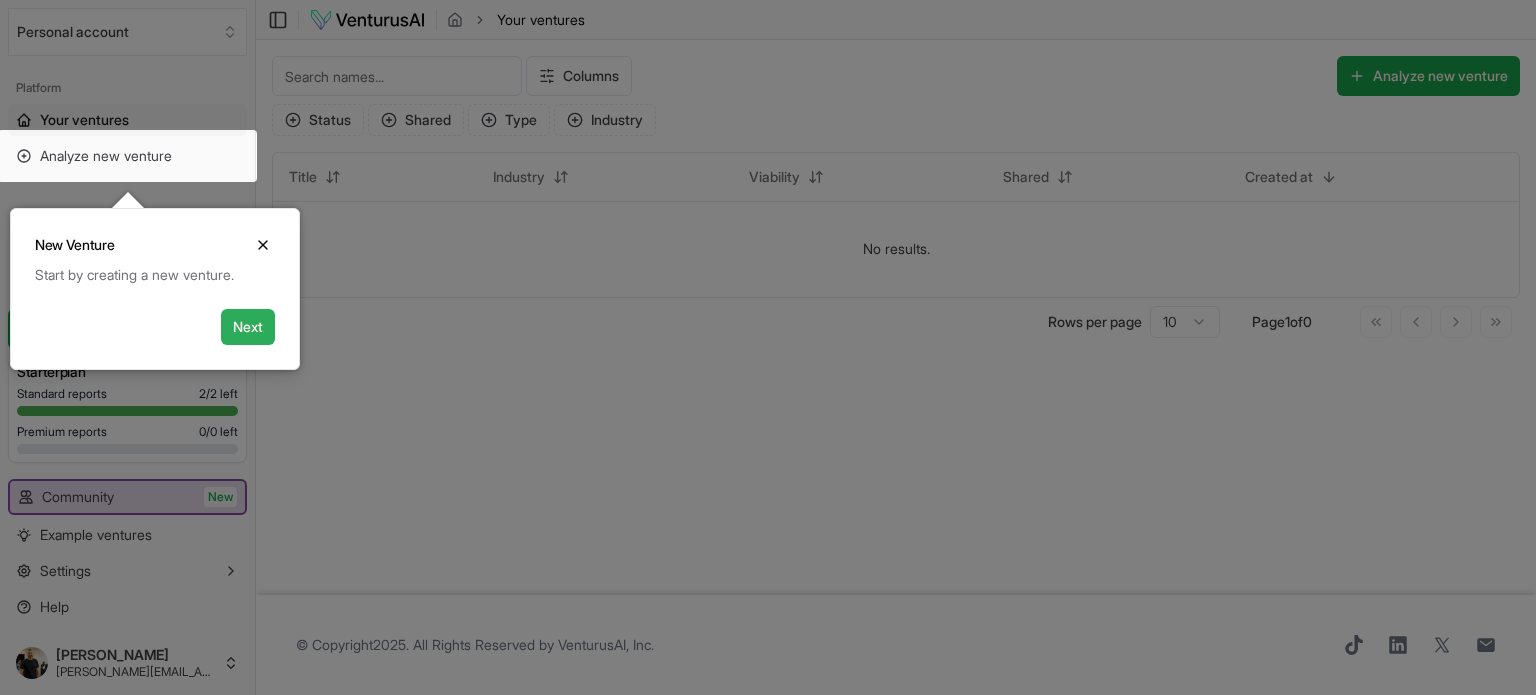 click on "Next" at bounding box center (248, 327) 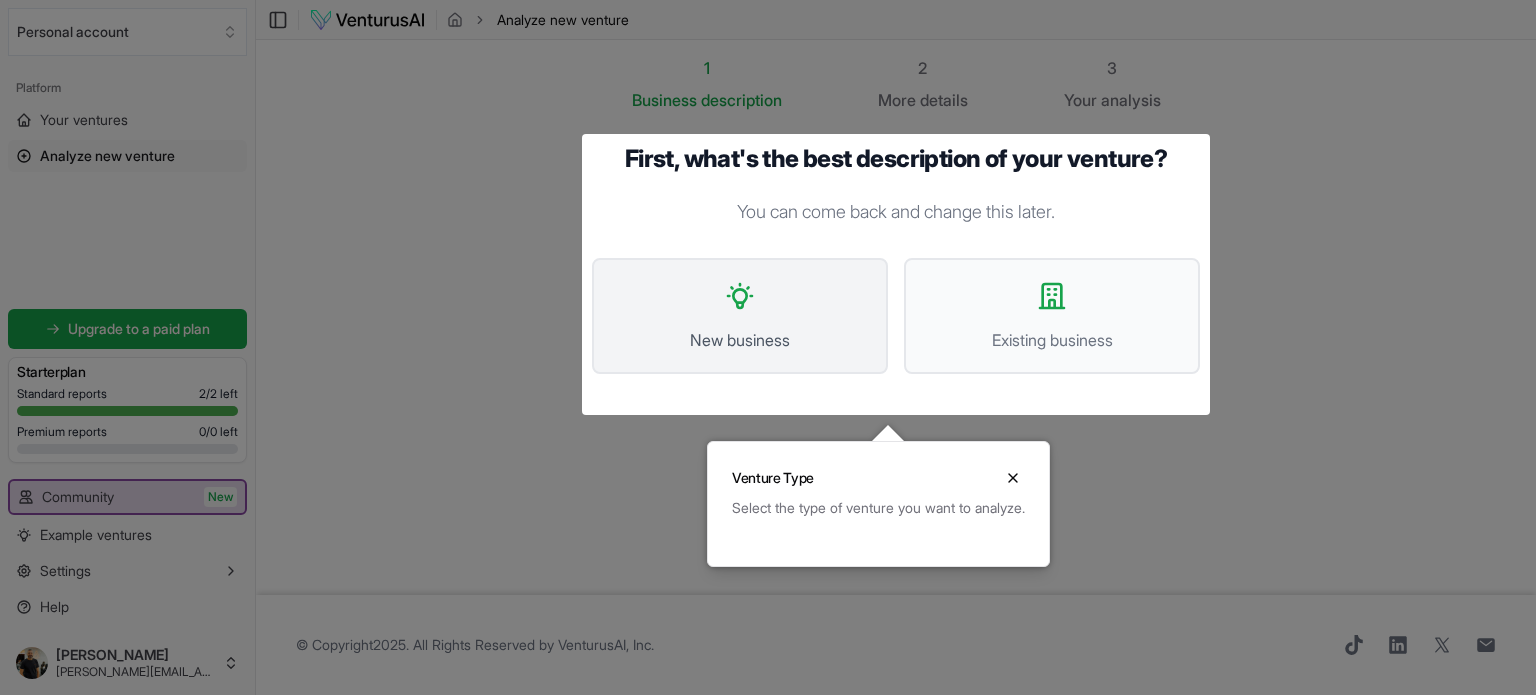 click 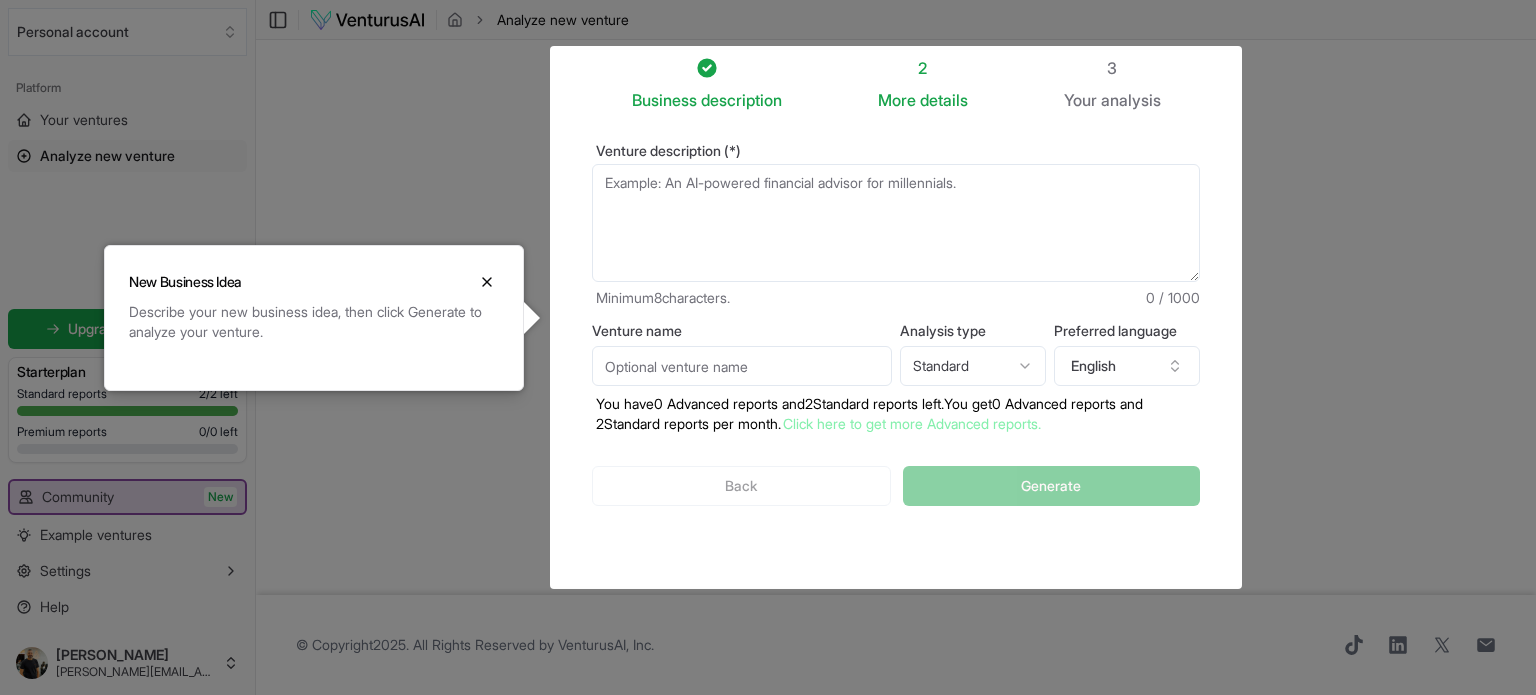 click on "We value your privacy We use cookies to enhance your browsing experience, serve personalized ads or content, and analyze our traffic. By clicking "Accept All", you consent to our use of cookies. Customize    Accept All Customize Consent Preferences   We use cookies to help you navigate efficiently and perform certain functions. You will find detailed information about all cookies under each consent category below. The cookies that are categorized as "Necessary" are stored on your browser as they are essential for enabling the basic functionalities of the site. ...  Show more Necessary Always Active Necessary cookies are required to enable the basic features of this site, such as providing secure log-in or adjusting your consent preferences. These cookies do not store any personally identifiable data. Cookie cookieyes-consent Duration 1 year Description Cookie __cf_bm Duration 1 hour Description This cookie, set by Cloudflare, is used to support Cloudflare Bot Management.  Cookie _cfuvid Duration session lidc" at bounding box center (768, 347) 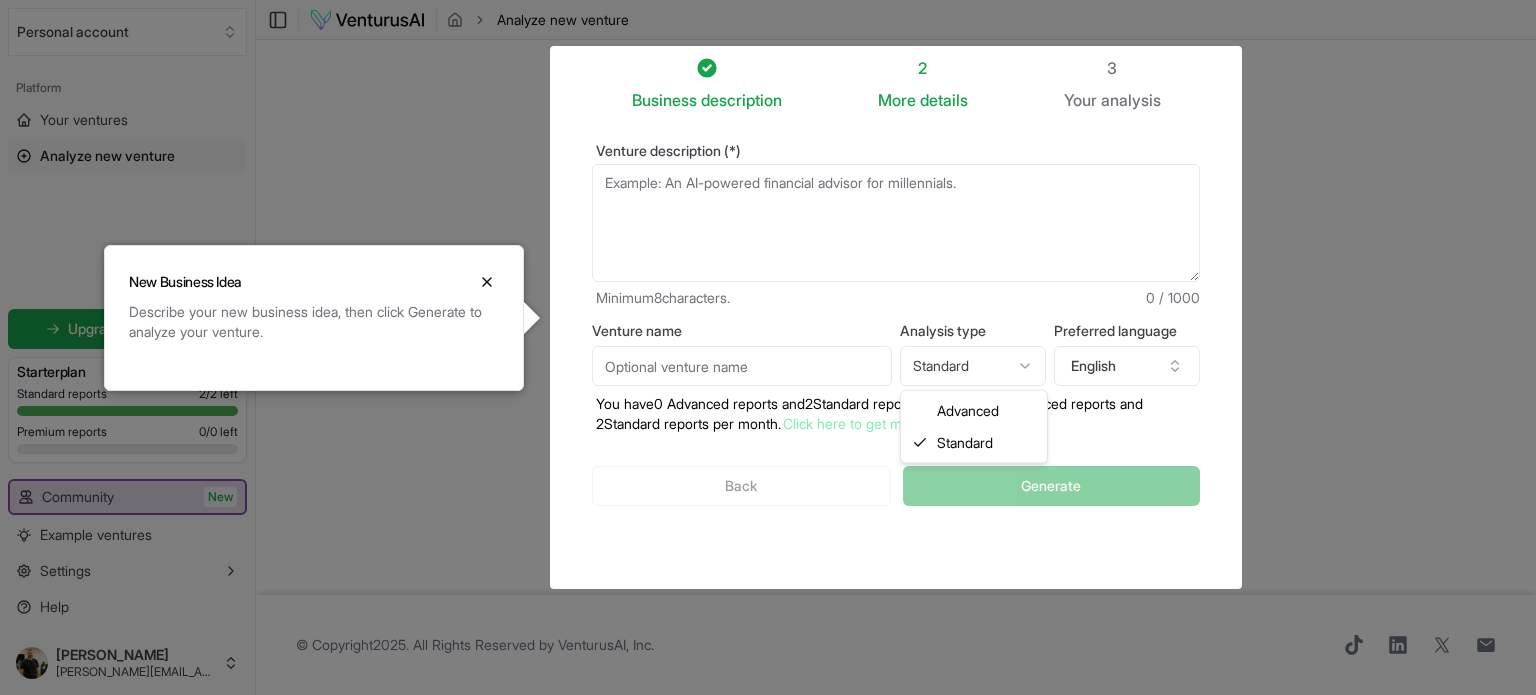 select on "advanced" 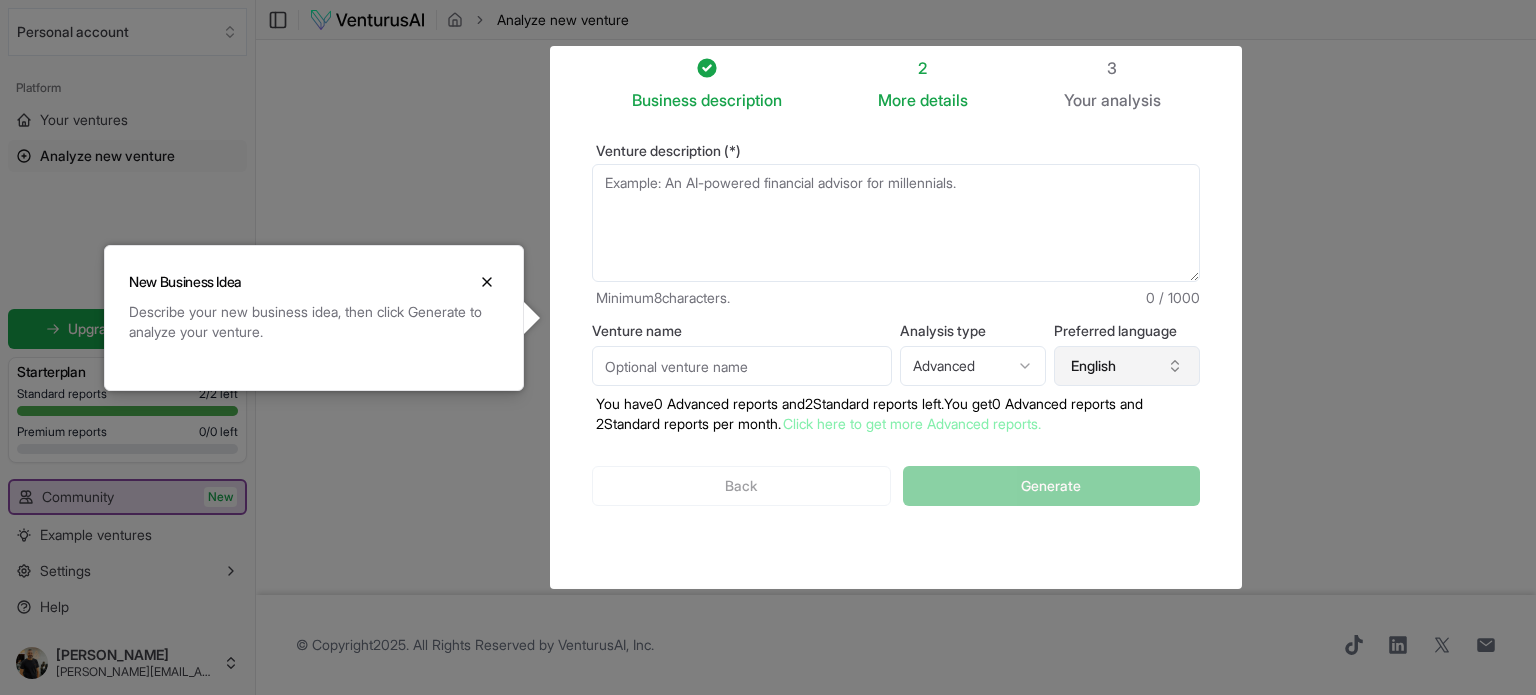 click on "English" at bounding box center [1127, 366] 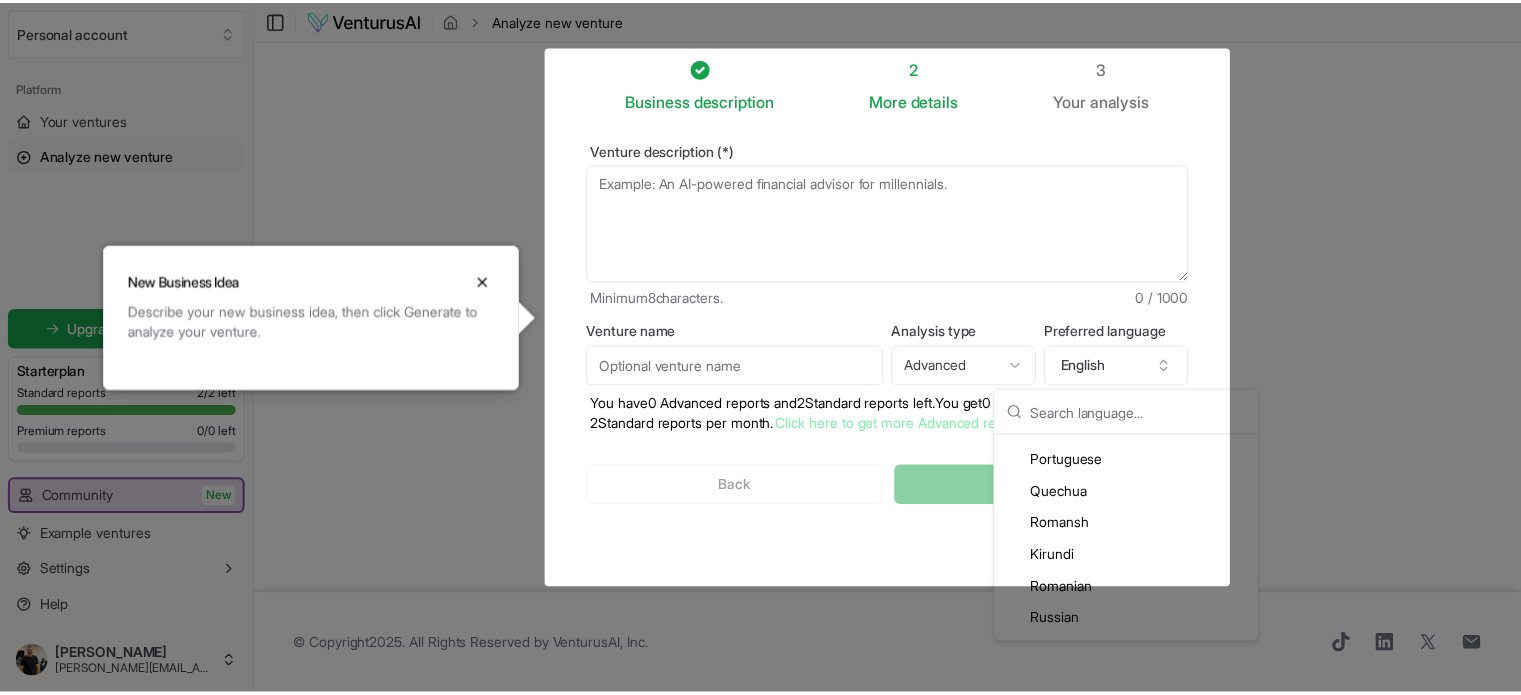 scroll, scrollTop: 4100, scrollLeft: 0, axis: vertical 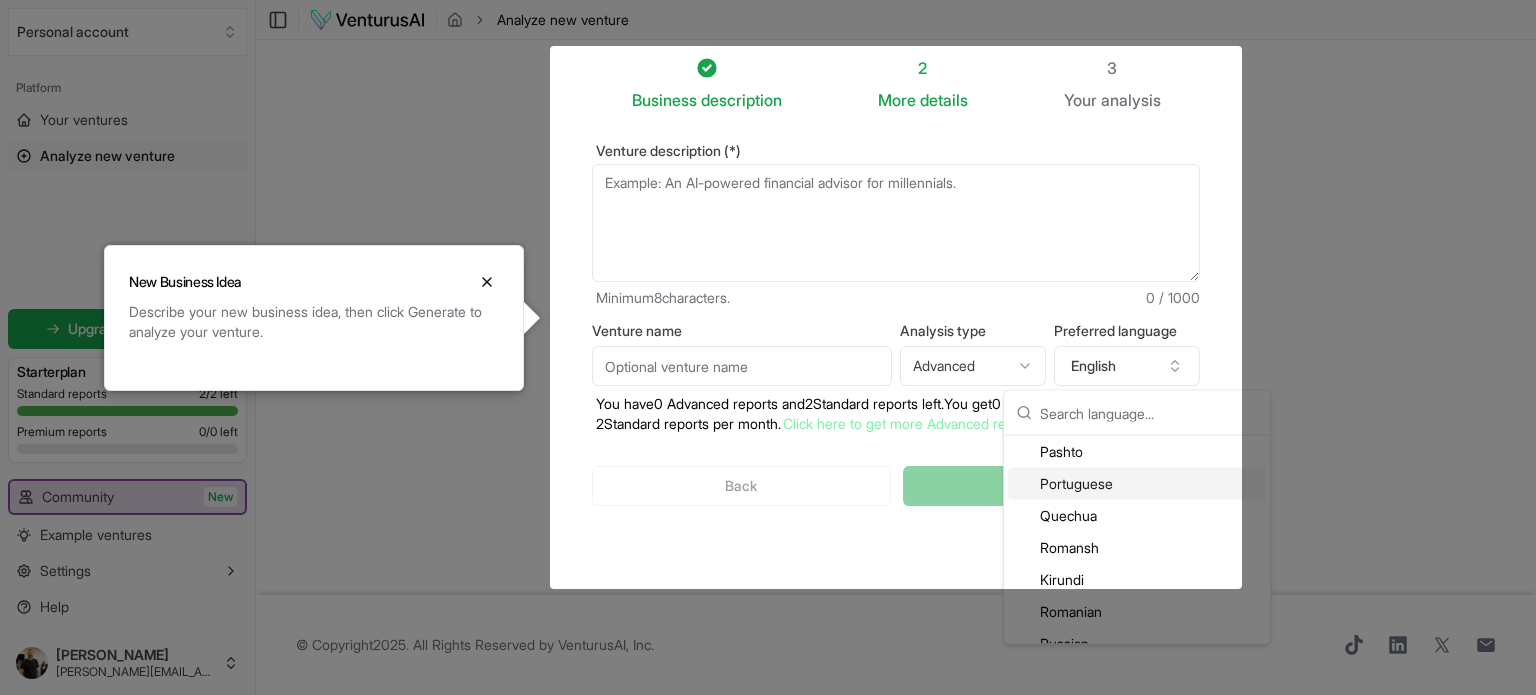 click on "Portuguese" at bounding box center [1137, 484] 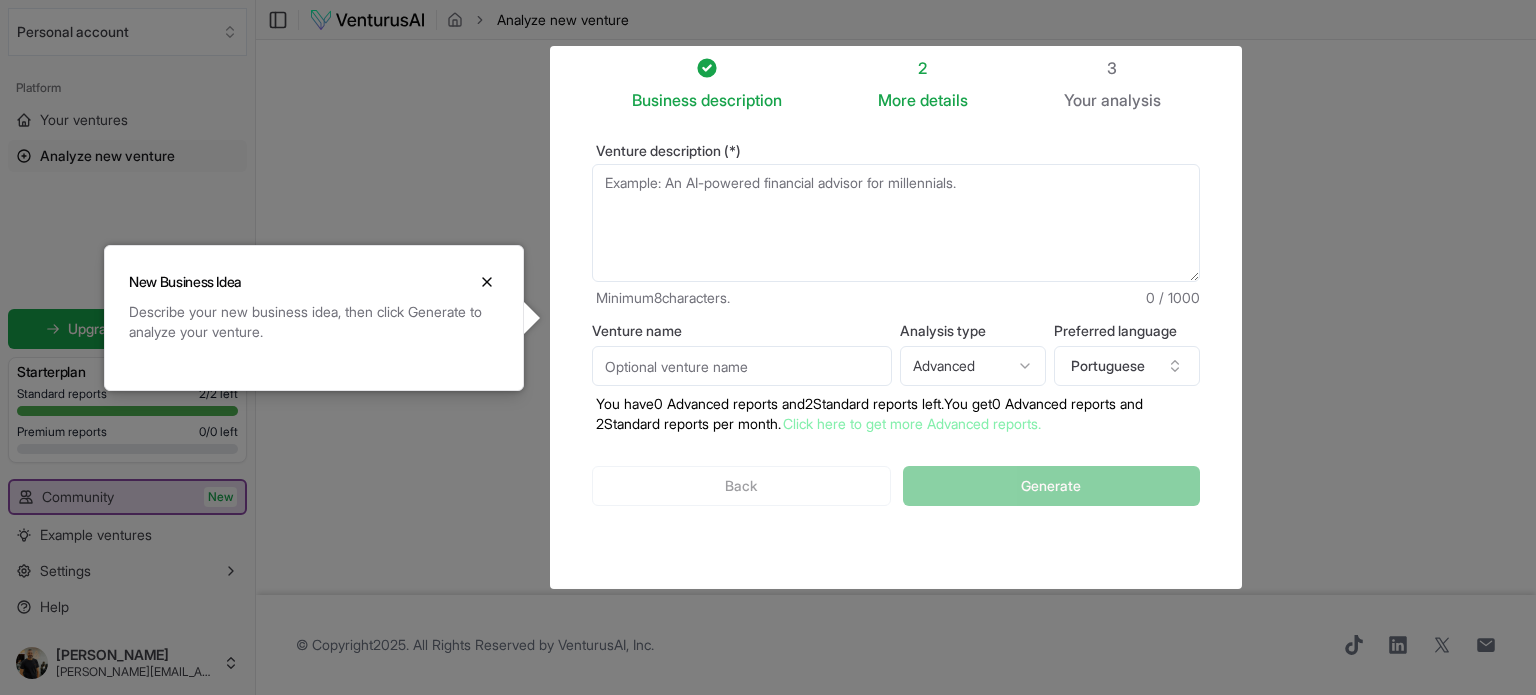 click on "Venture description (*)" at bounding box center (896, 223) 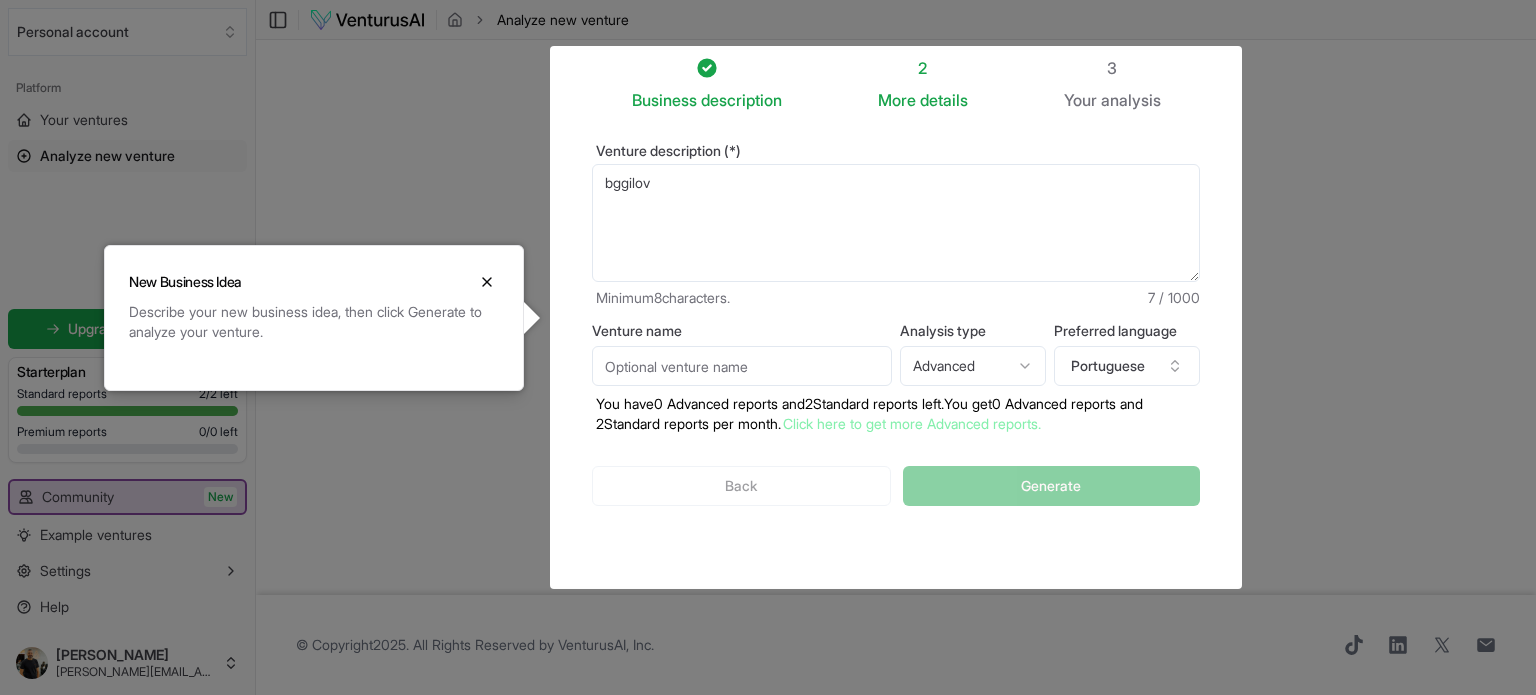 click on "bggilov" at bounding box center [896, 223] 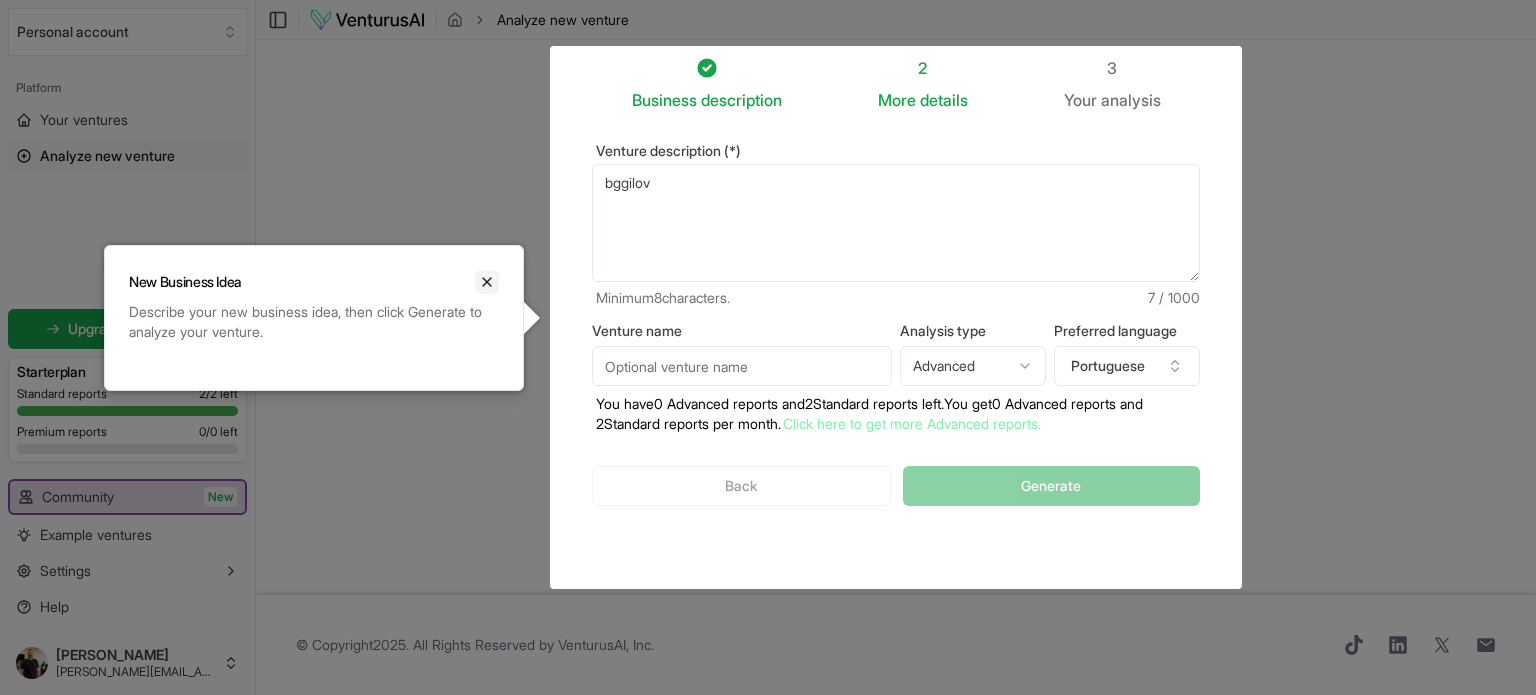 type on "bggilov" 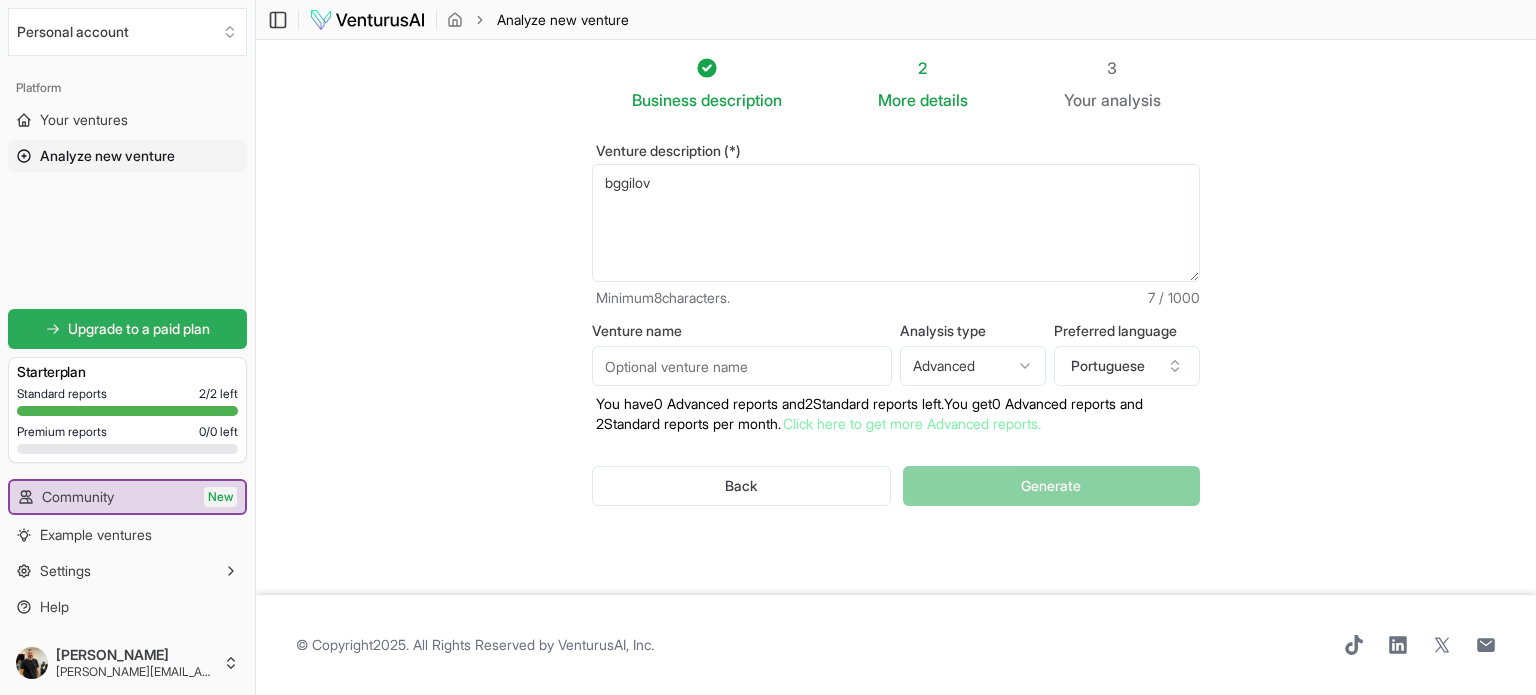 click on "Upgrade to a paid plan" at bounding box center (127, 329) 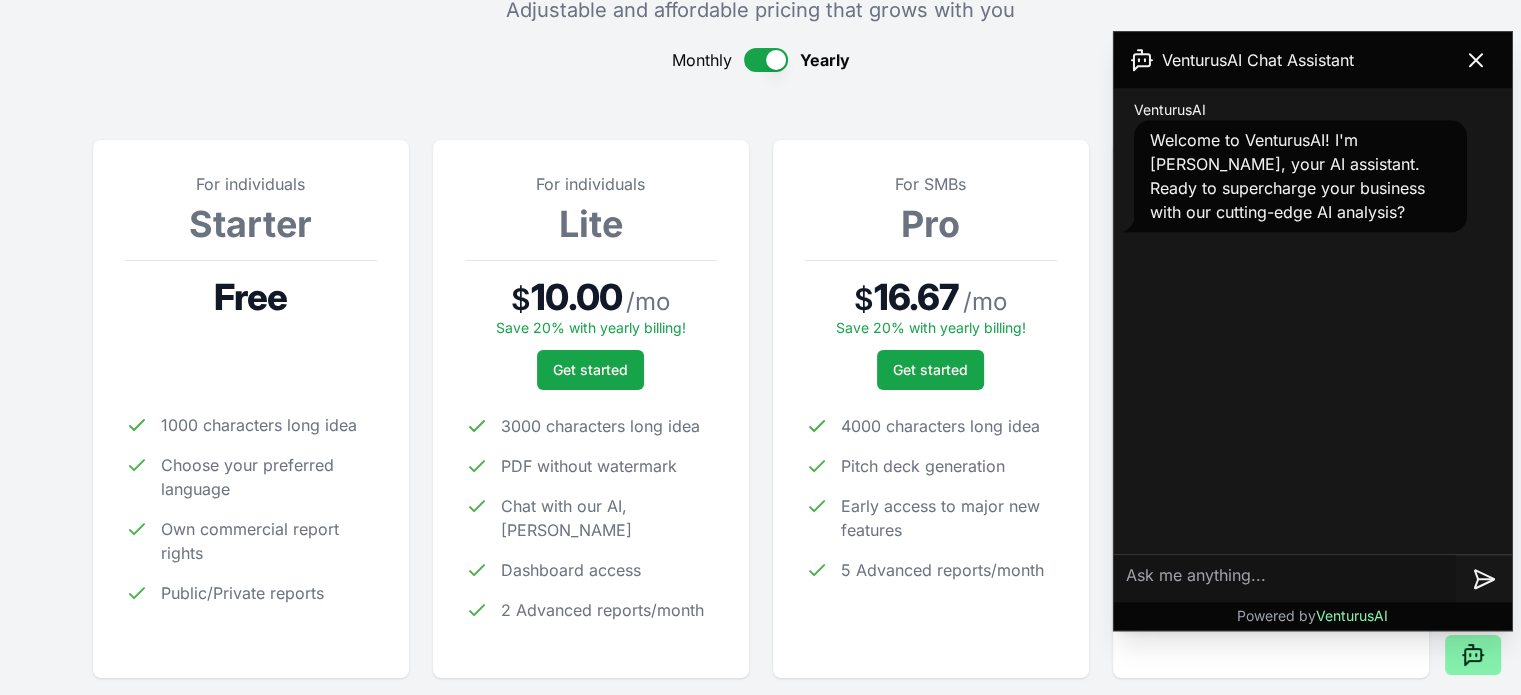 scroll, scrollTop: 200, scrollLeft: 0, axis: vertical 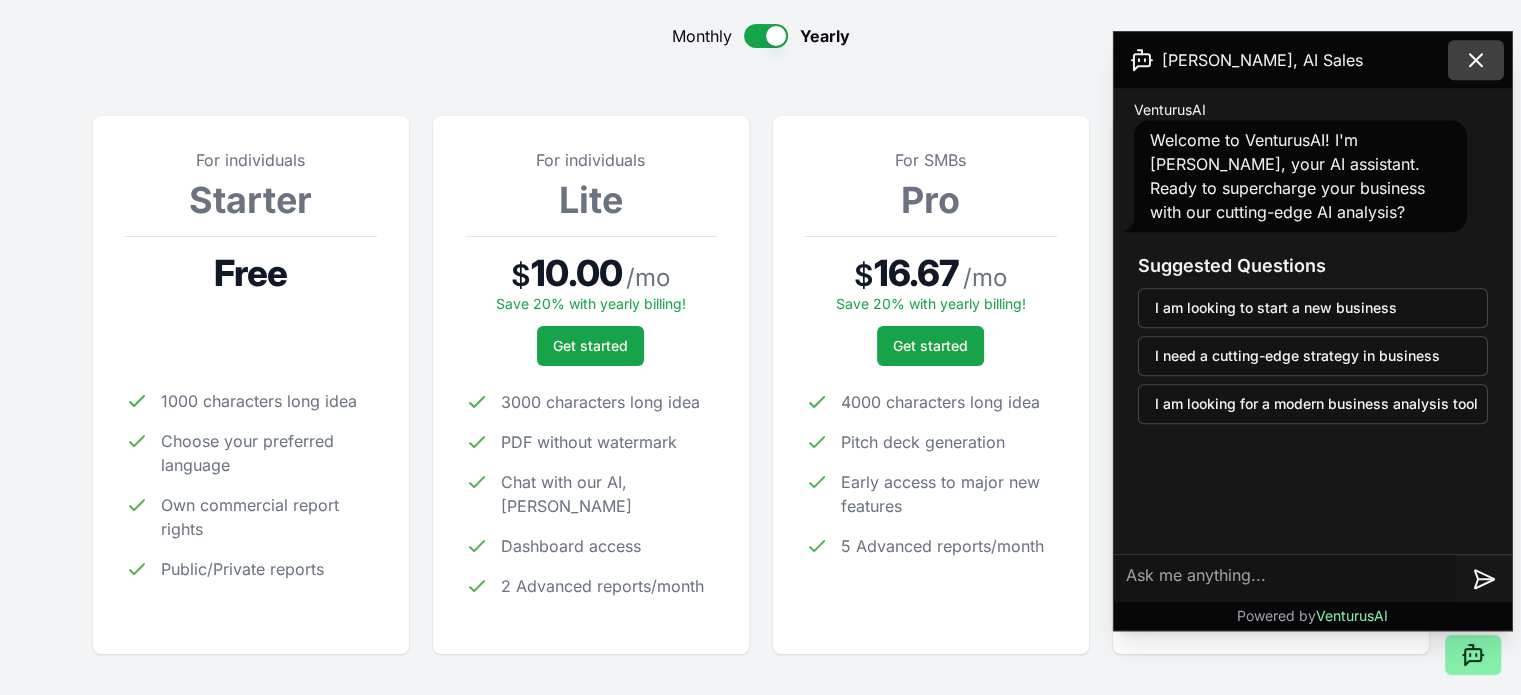 click 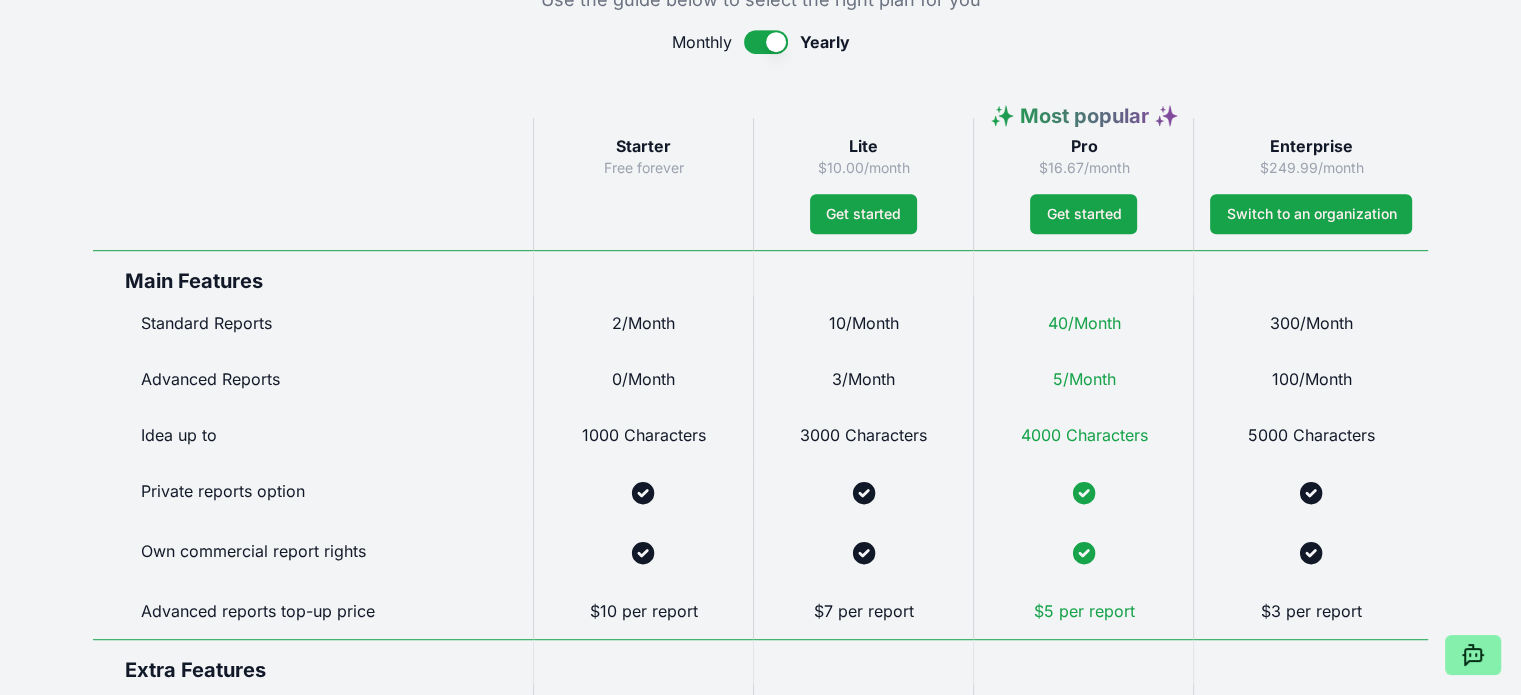 scroll, scrollTop: 1000, scrollLeft: 0, axis: vertical 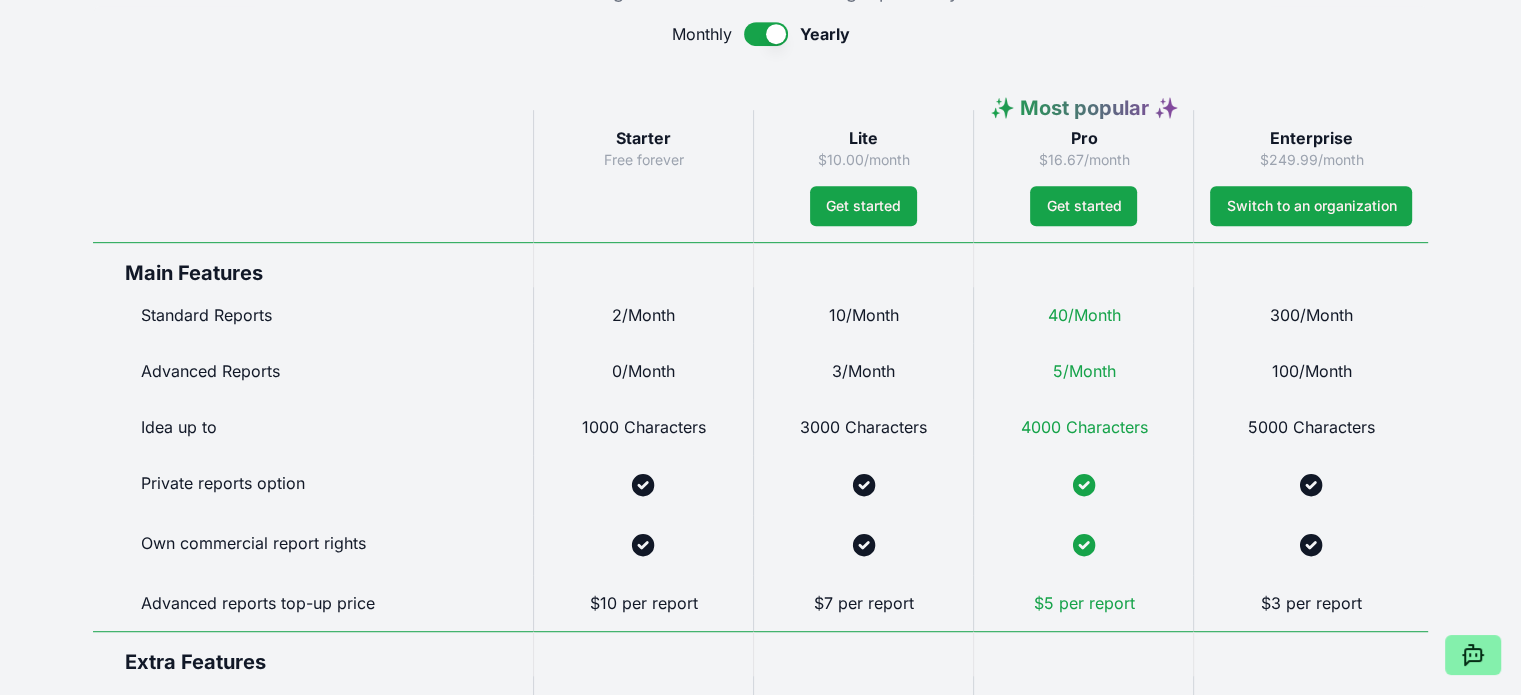 click at bounding box center (766, 34) 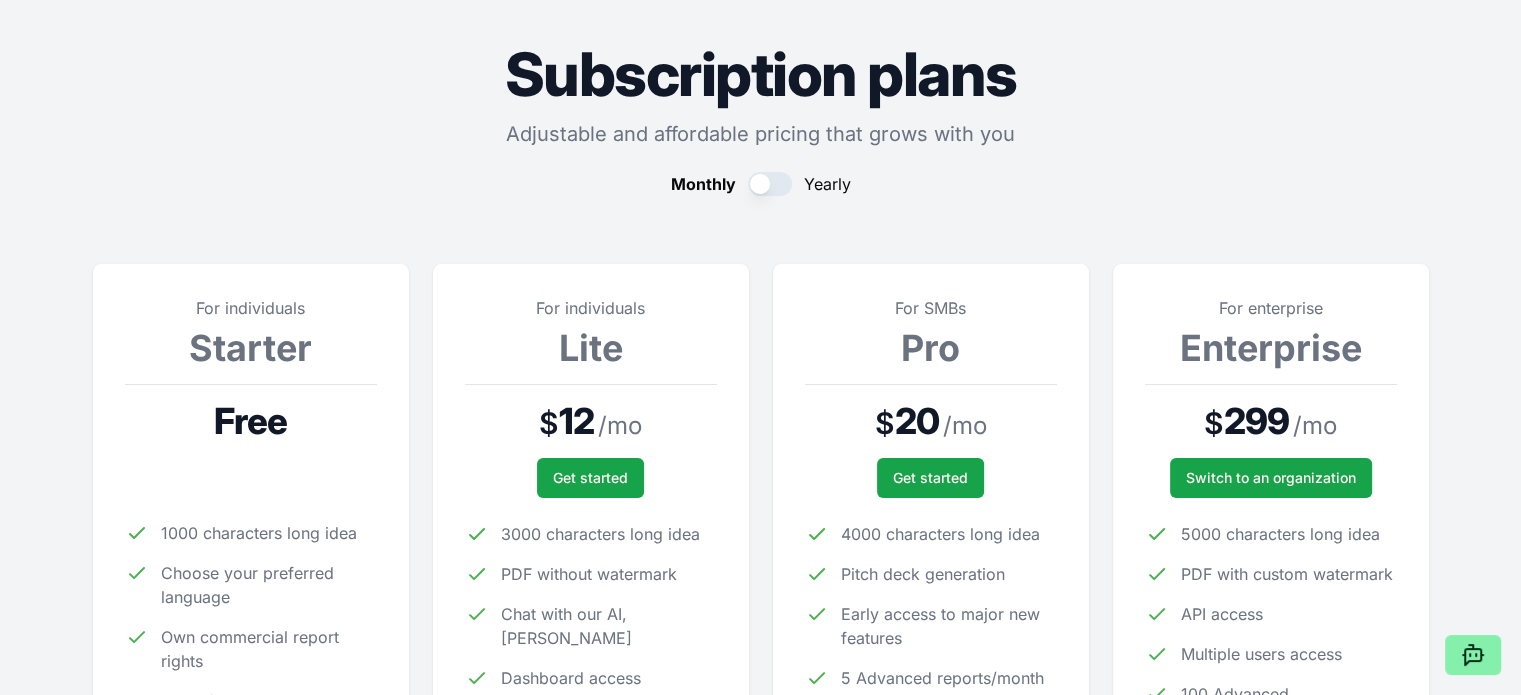 scroll, scrollTop: 0, scrollLeft: 0, axis: both 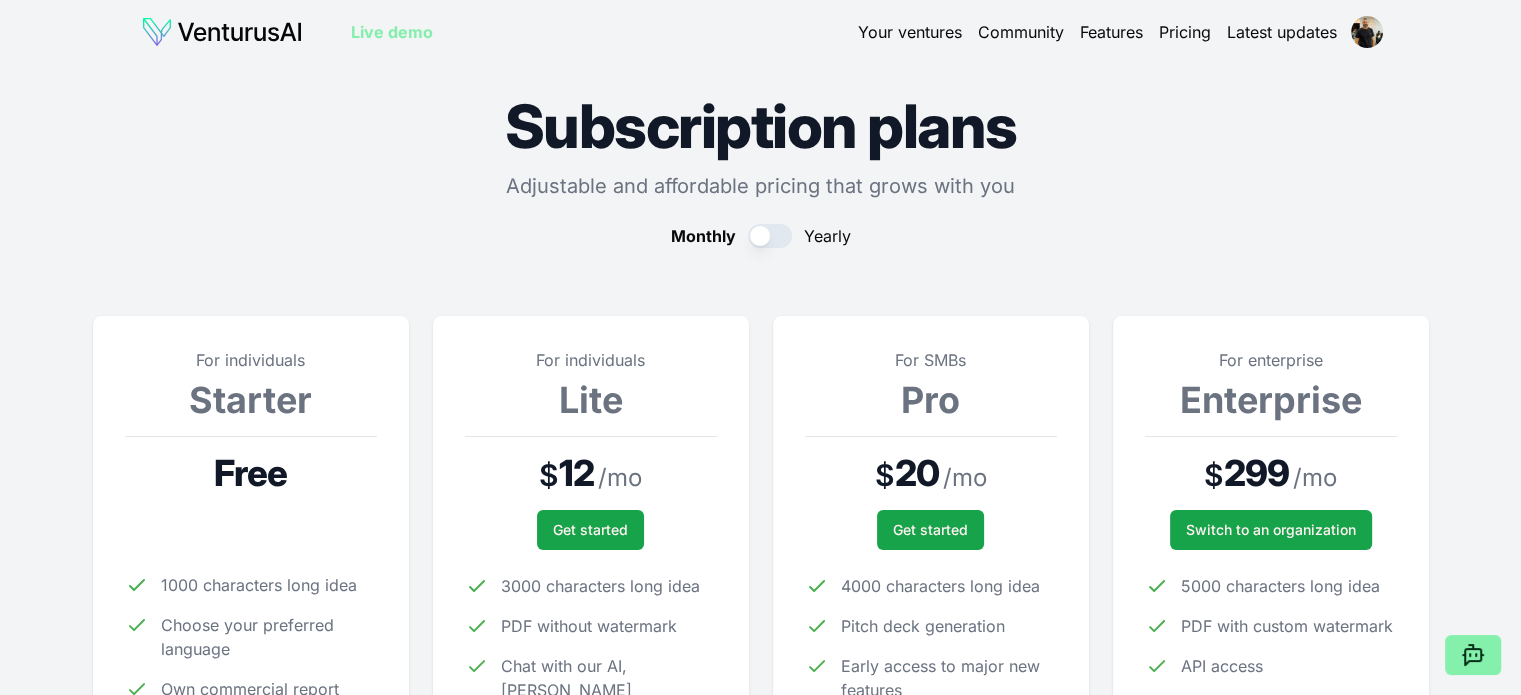 click on "Pricing" at bounding box center (1185, 32) 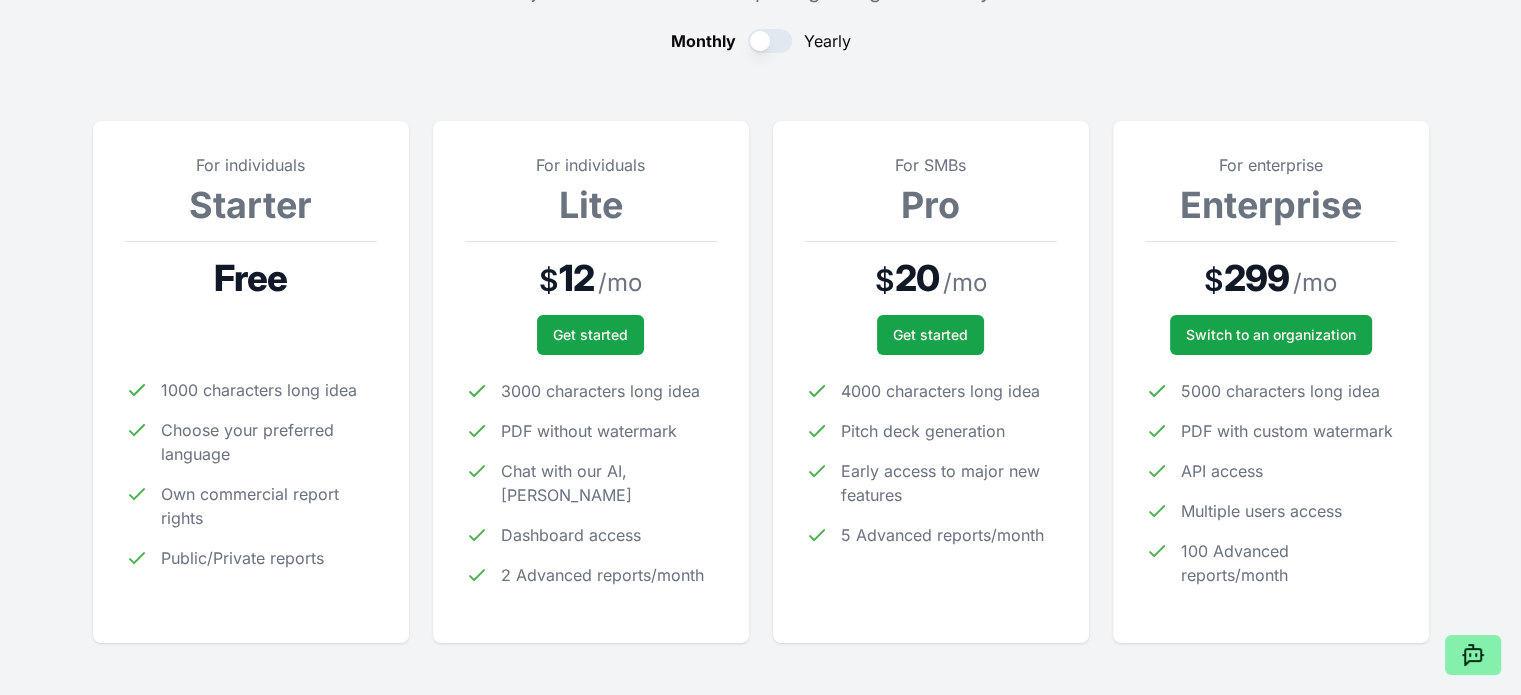 scroll, scrollTop: 200, scrollLeft: 0, axis: vertical 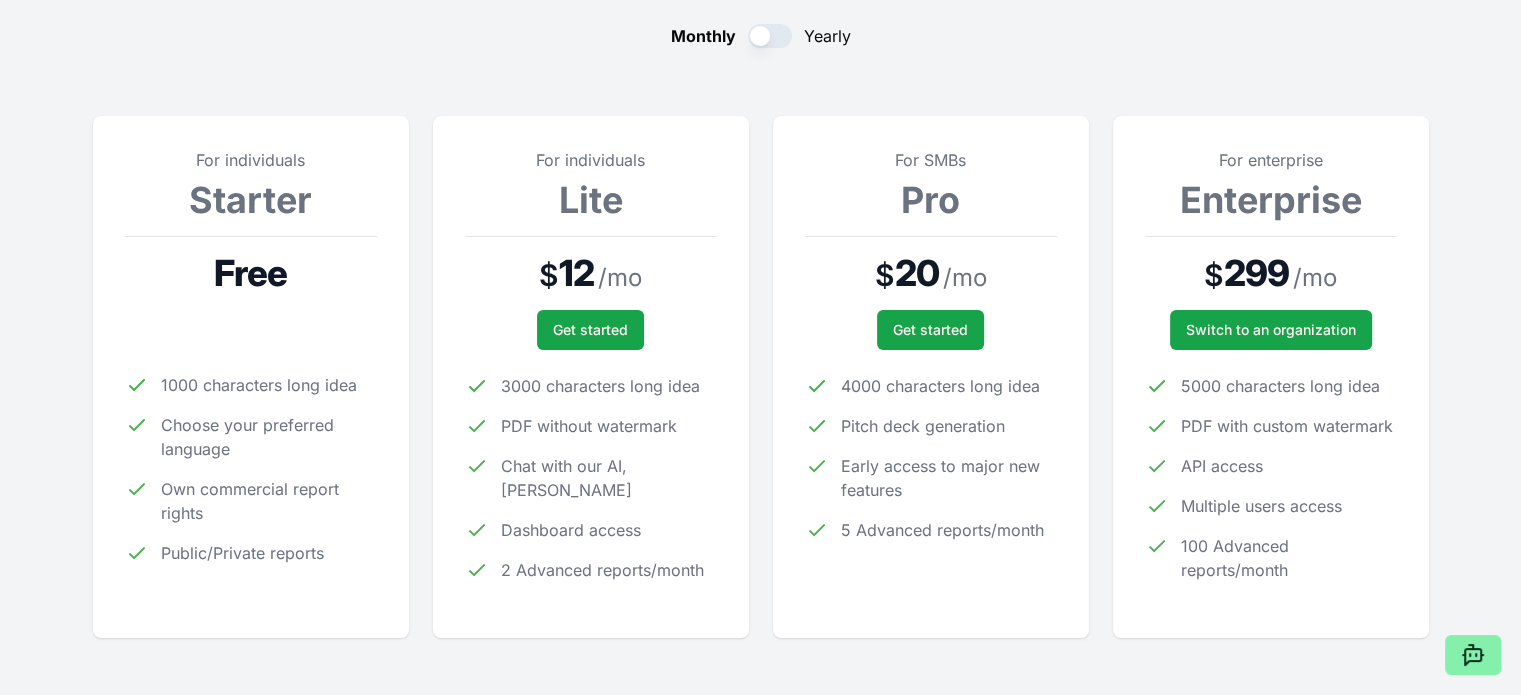 click on "Starter" at bounding box center [251, 200] 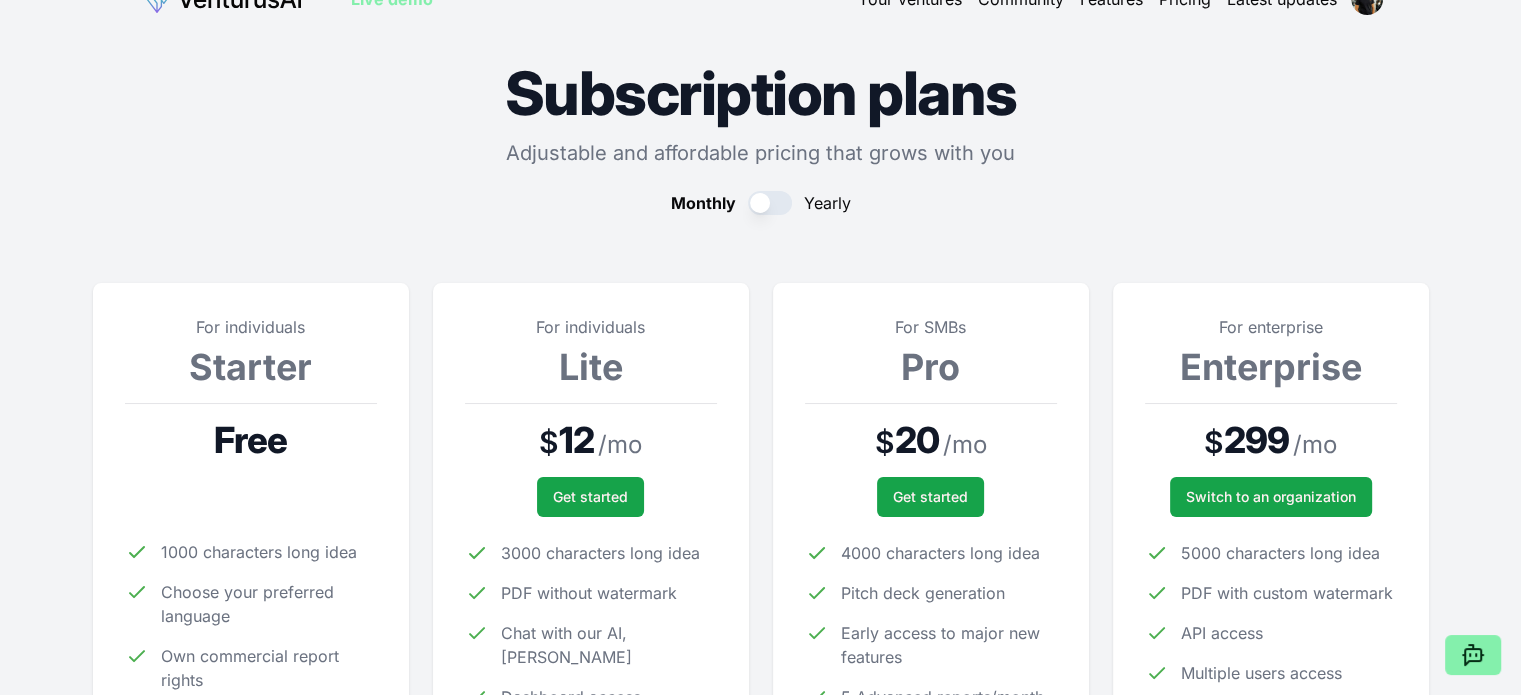 scroll, scrollTop: 0, scrollLeft: 0, axis: both 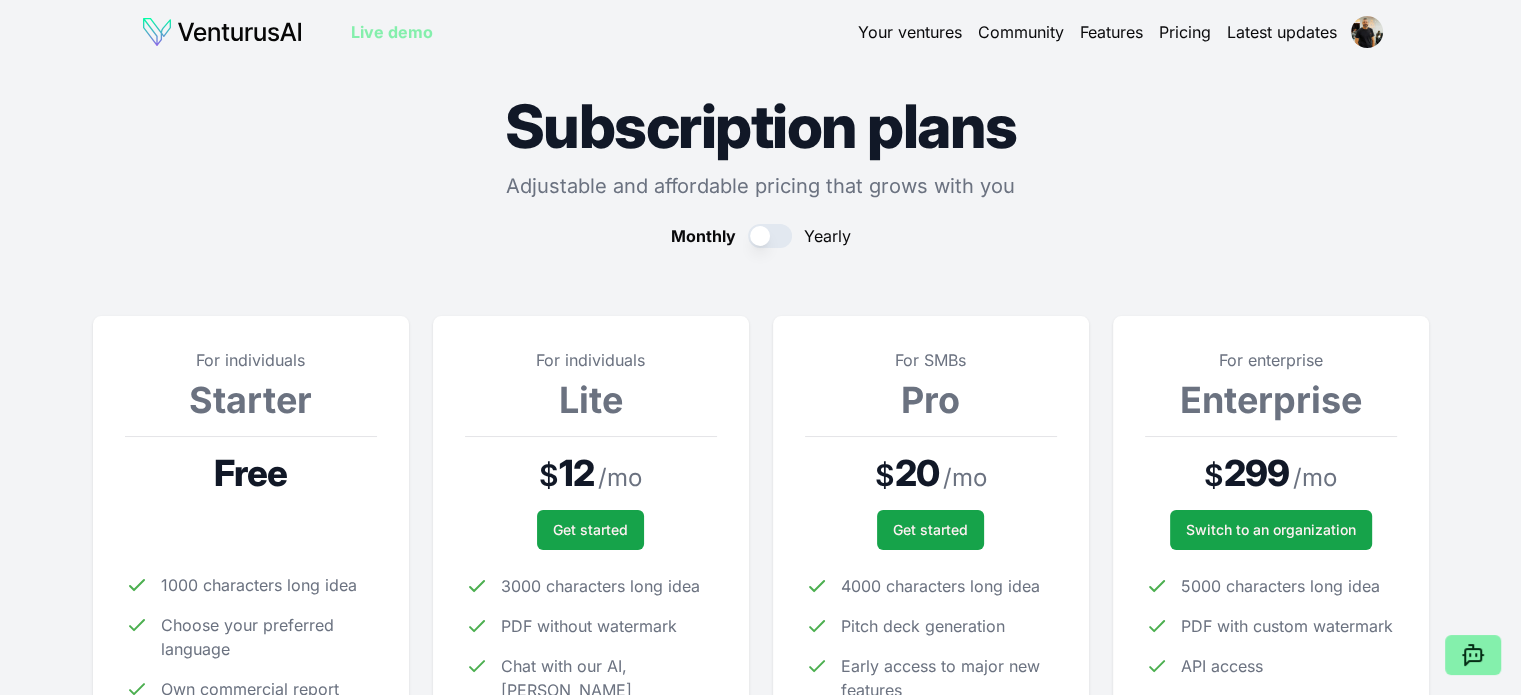 click on "Your ventures" at bounding box center [910, 32] 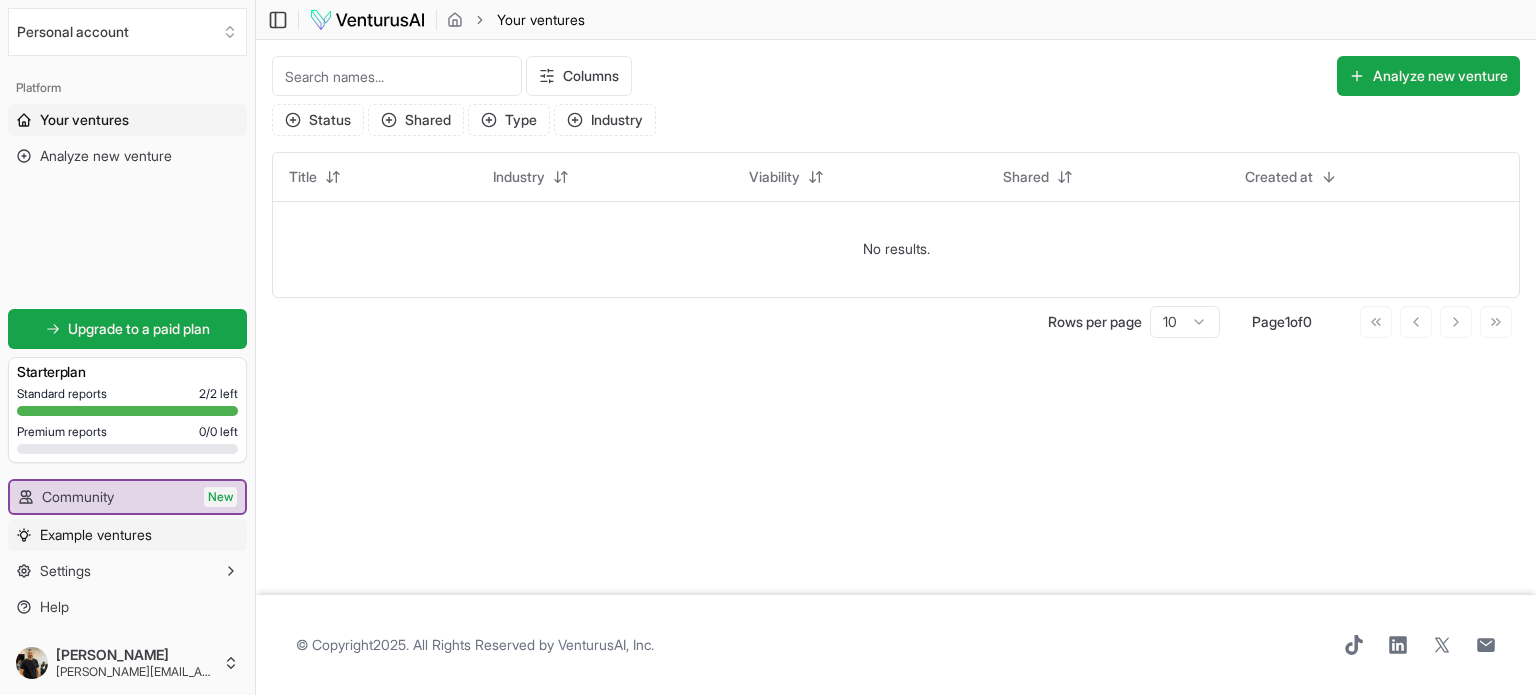 click on "Example ventures" at bounding box center (96, 535) 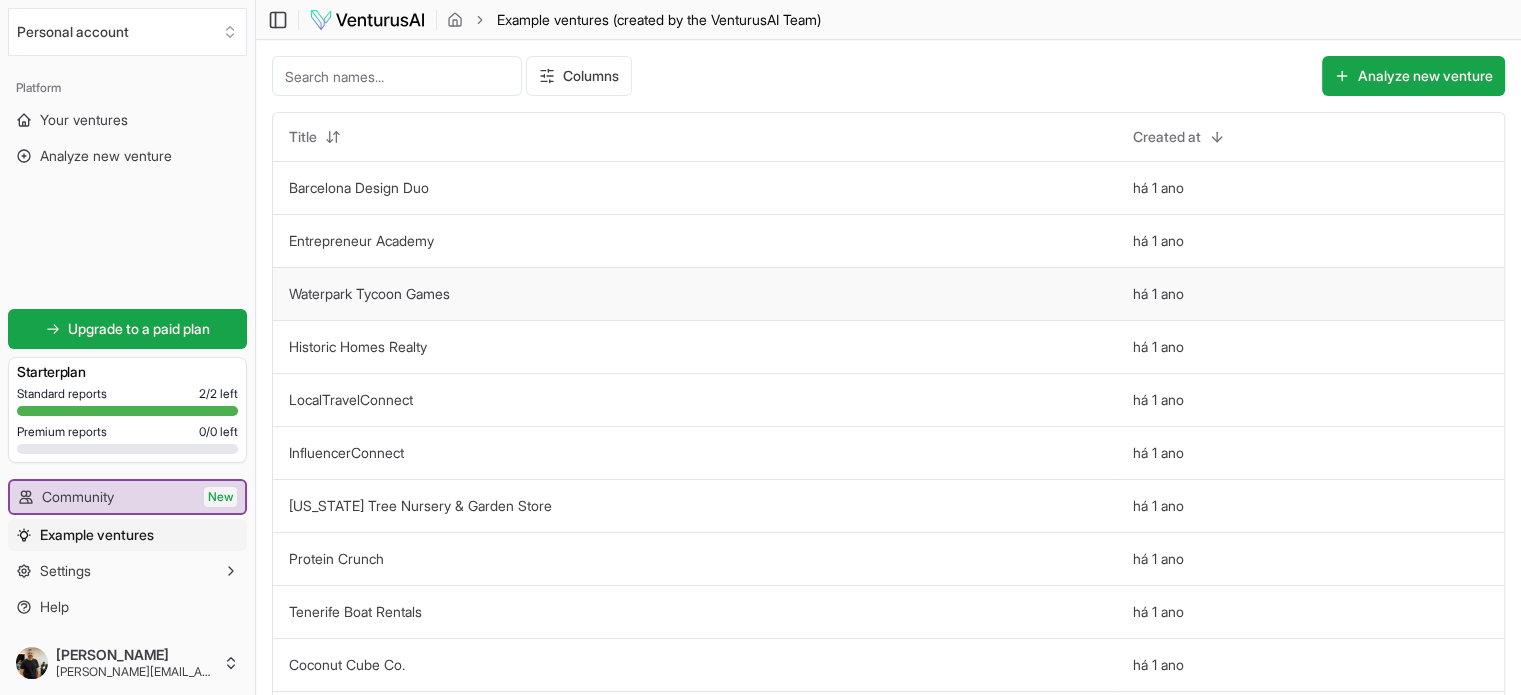 click on "Waterpark Tycoon Games" at bounding box center (369, 293) 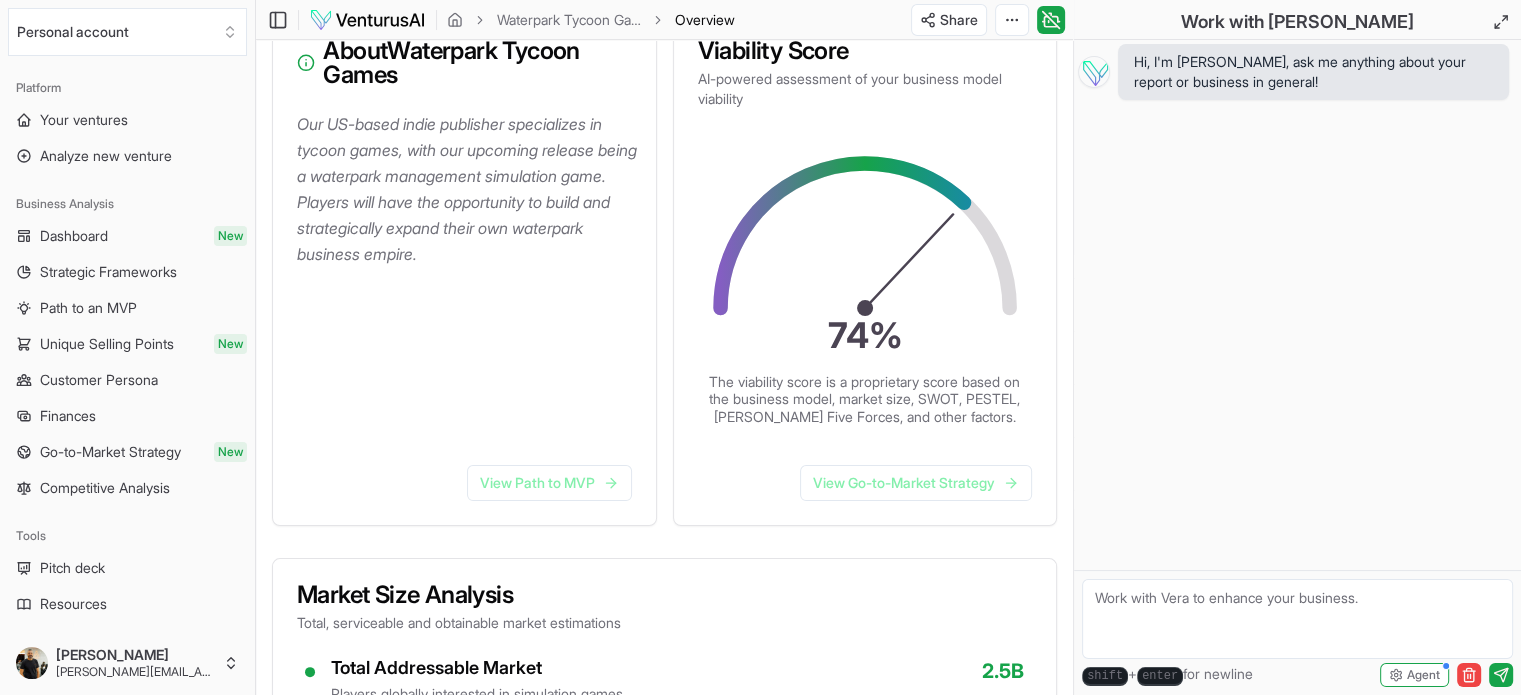 scroll, scrollTop: 300, scrollLeft: 0, axis: vertical 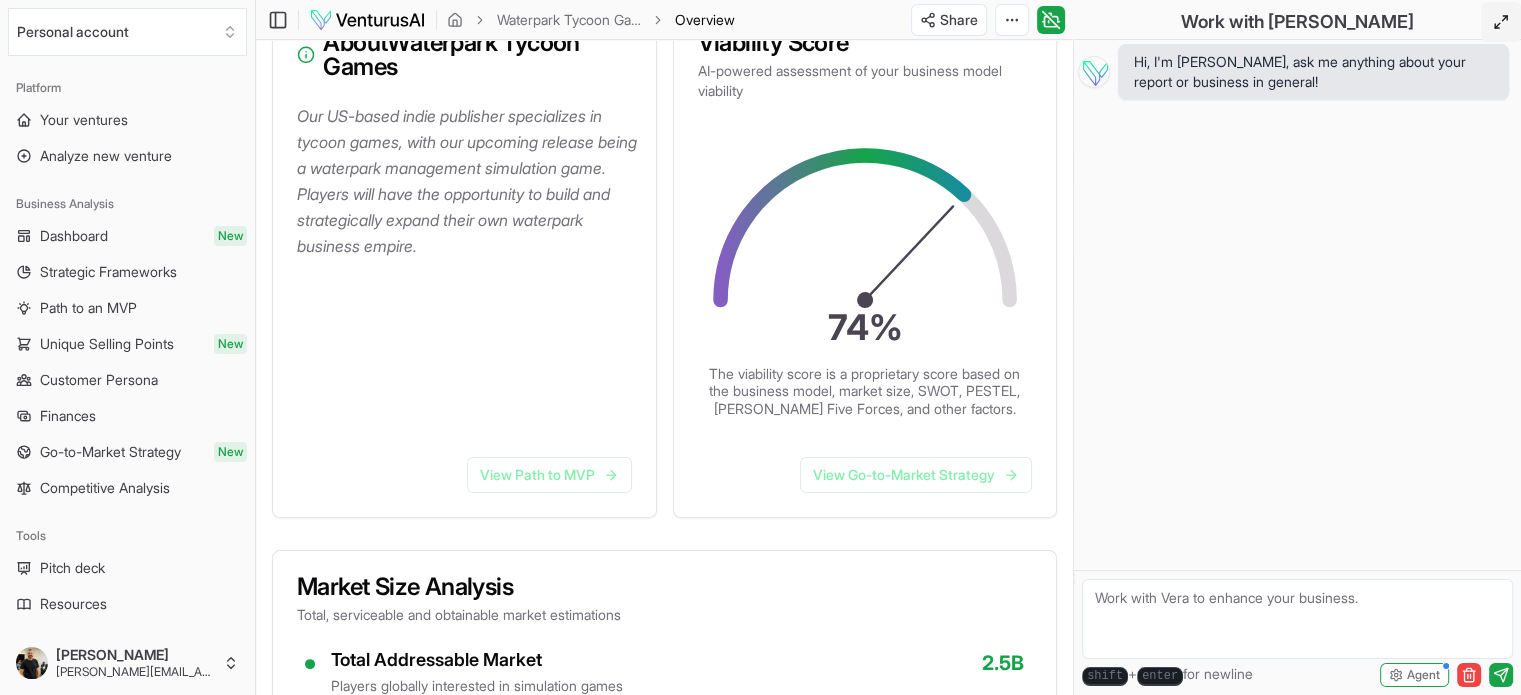 click 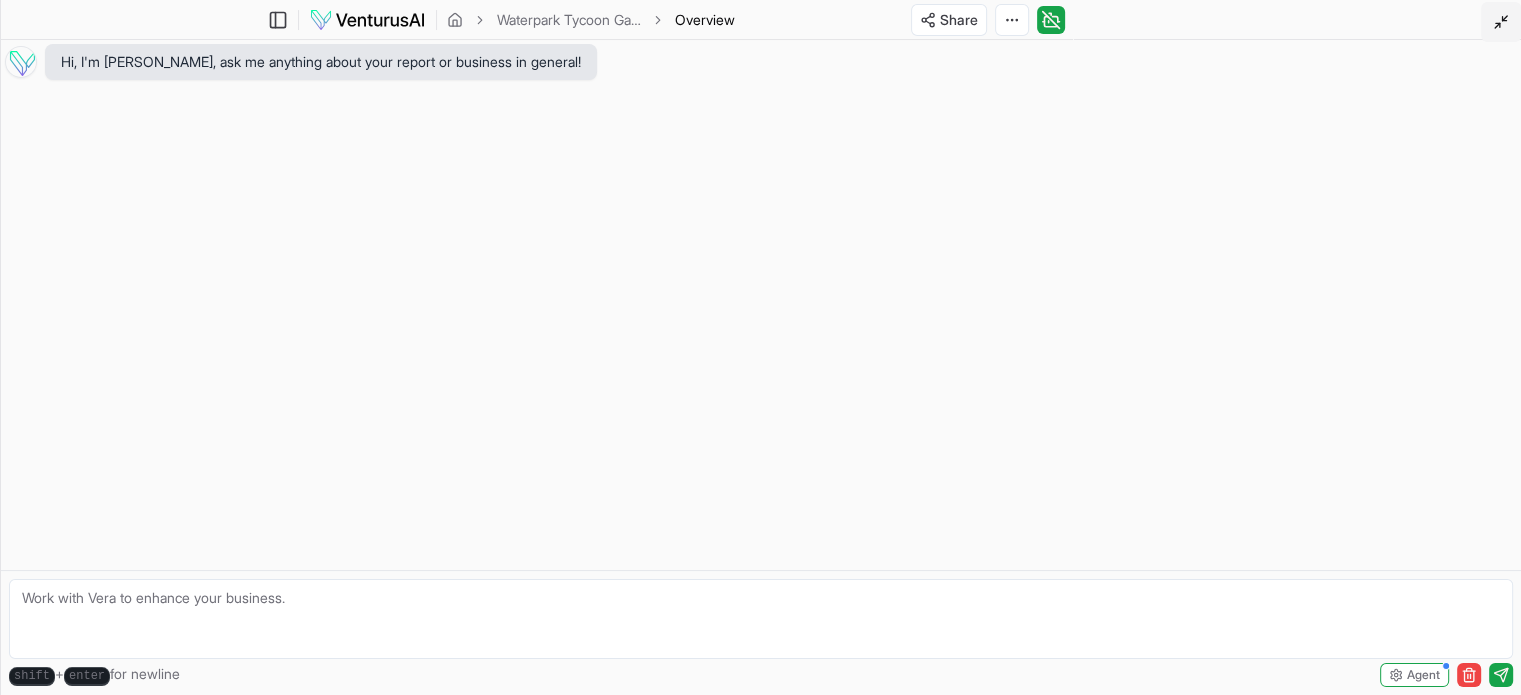 click 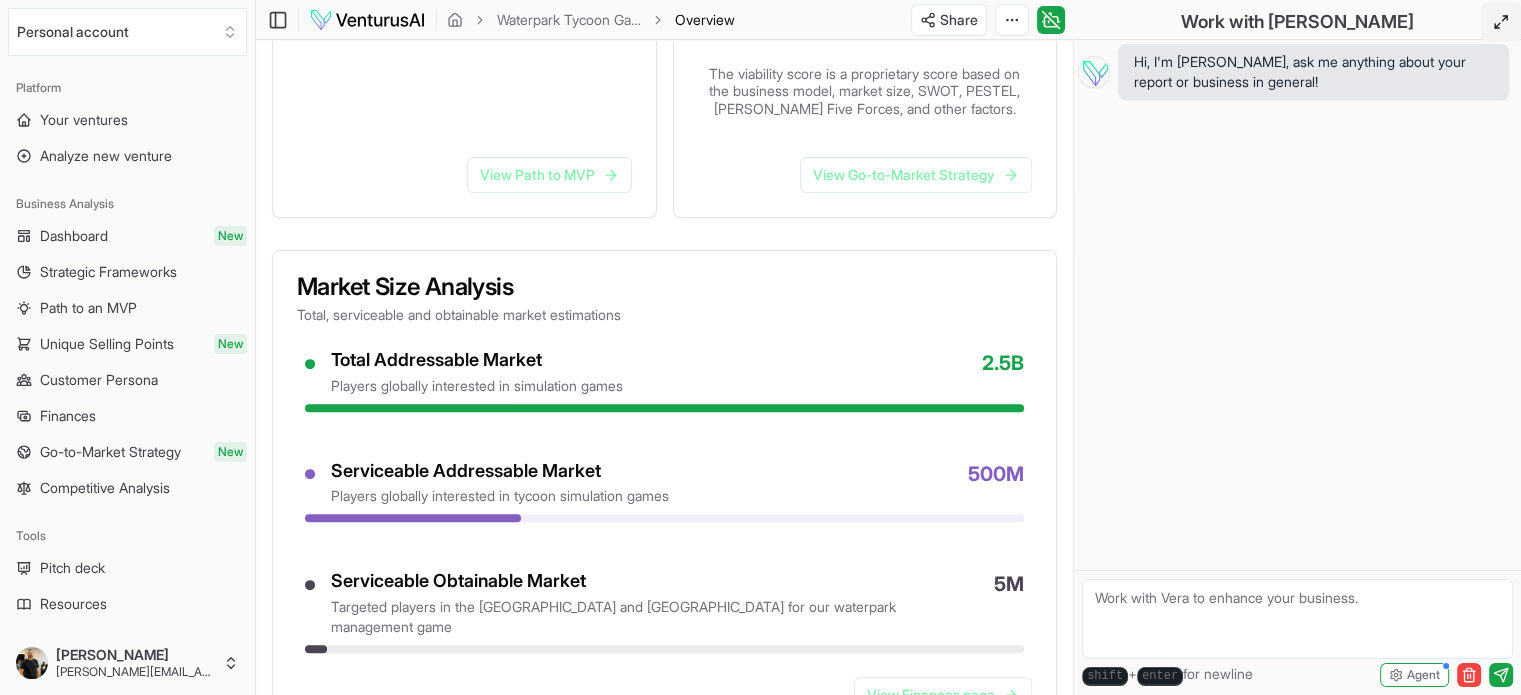 click on "players globally interested in simulation games" at bounding box center (477, 386) 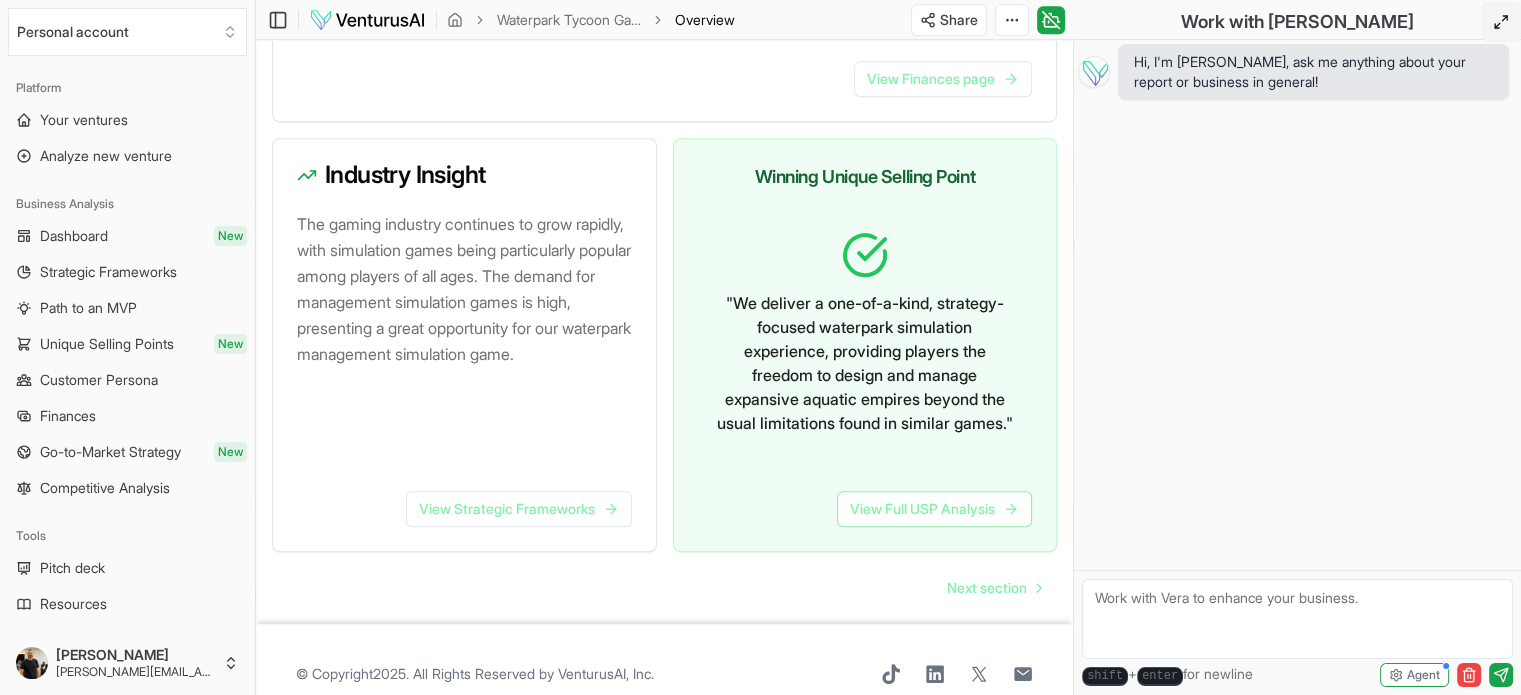 scroll, scrollTop: 1247, scrollLeft: 0, axis: vertical 